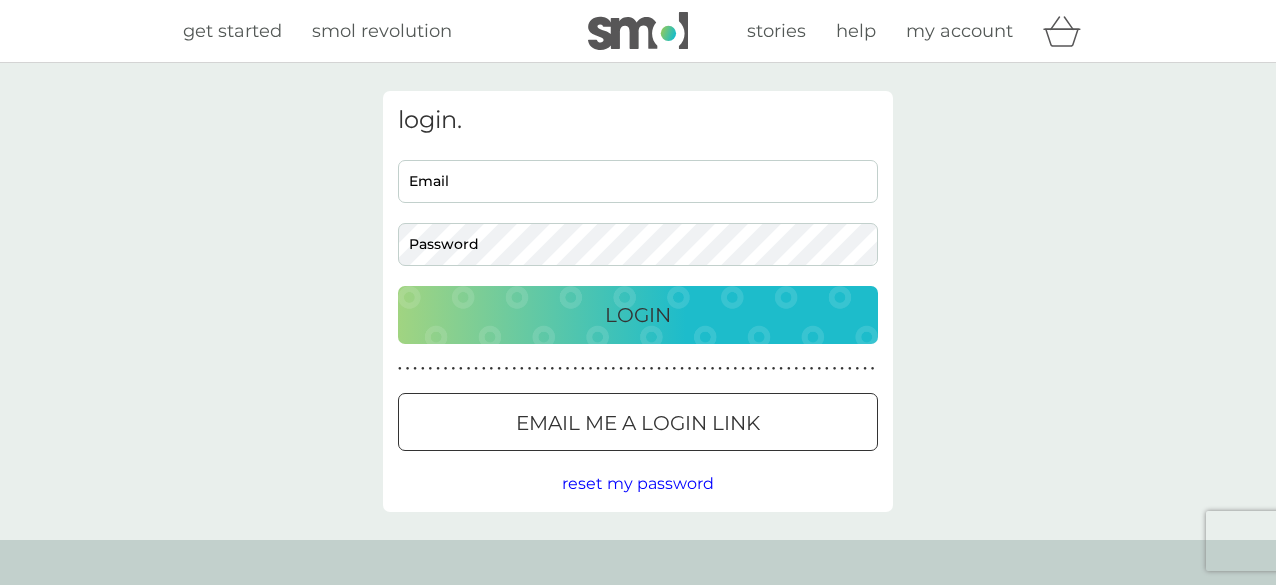 scroll, scrollTop: 0, scrollLeft: 0, axis: both 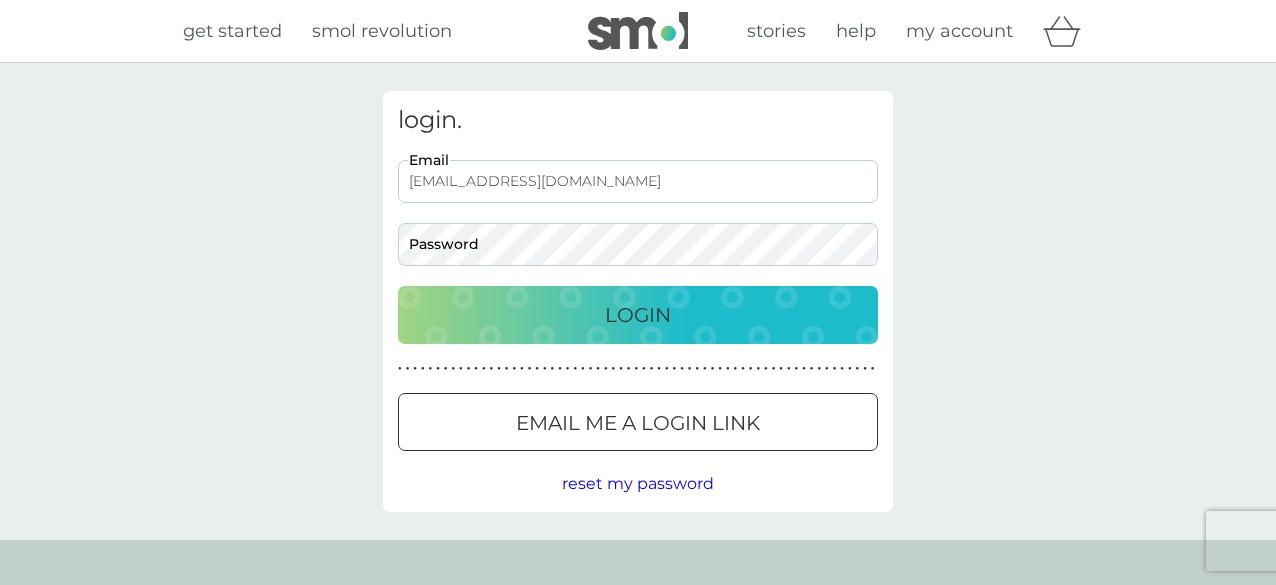 type on "[EMAIL_ADDRESS][DOMAIN_NAME]" 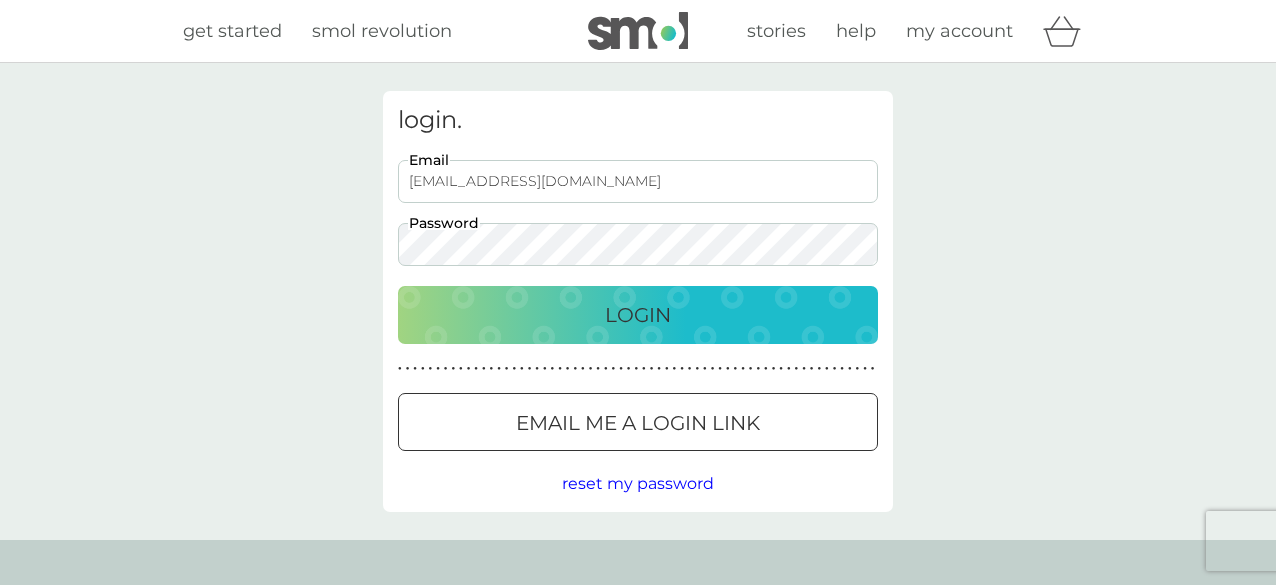 click on "Login" at bounding box center (638, 315) 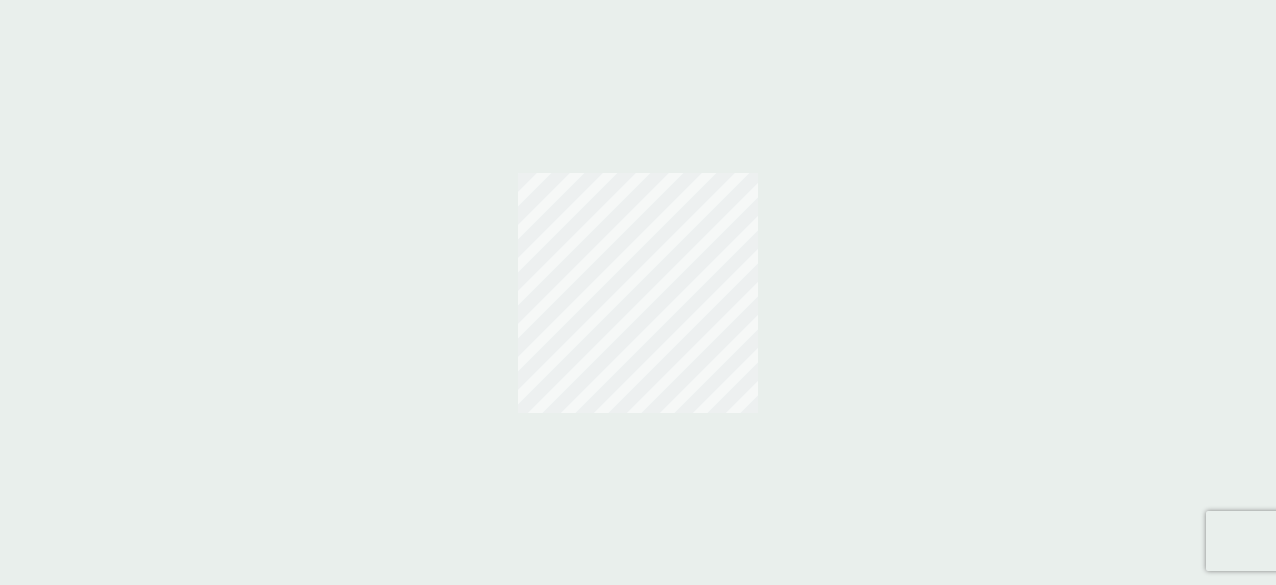 scroll, scrollTop: 0, scrollLeft: 0, axis: both 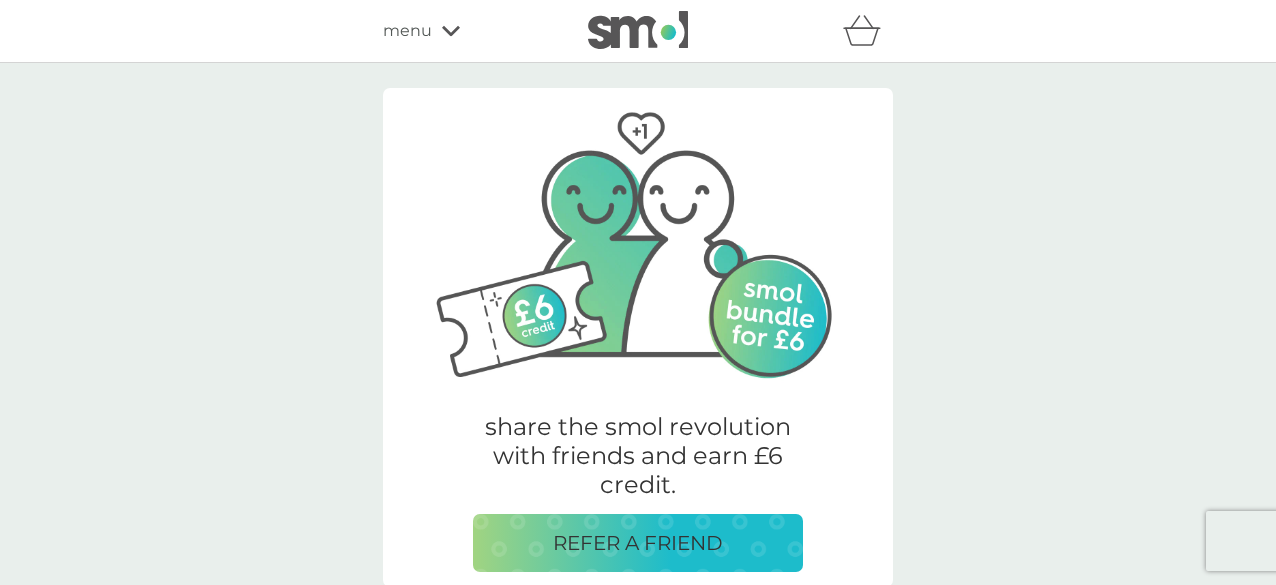 click on "menu" at bounding box center (407, 31) 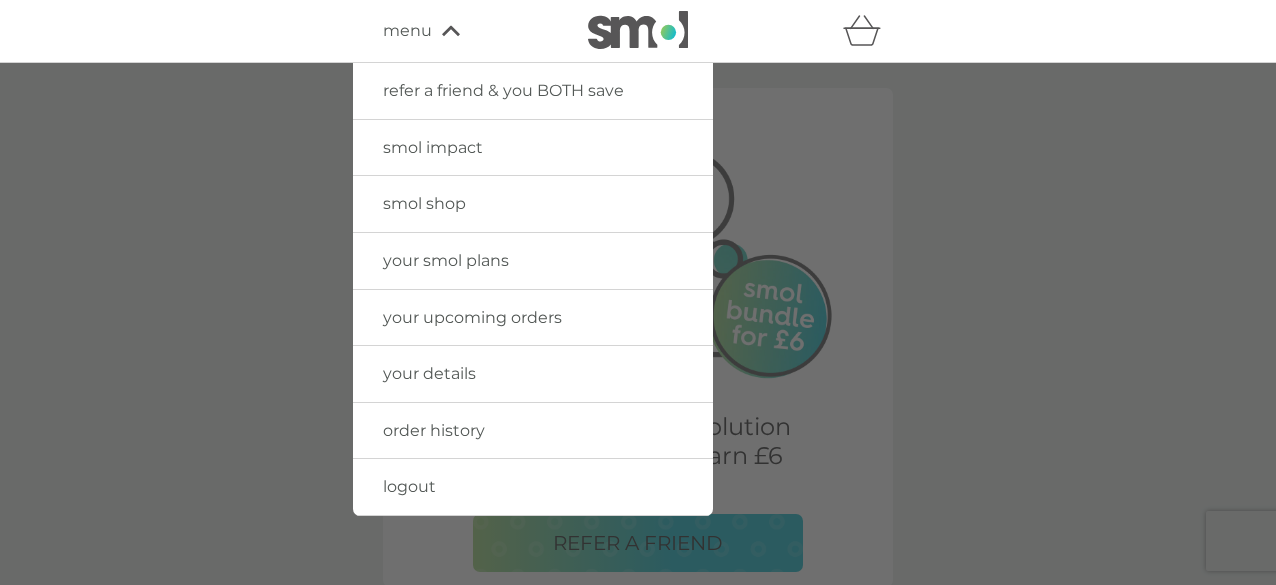 click on "your upcoming orders" at bounding box center [472, 317] 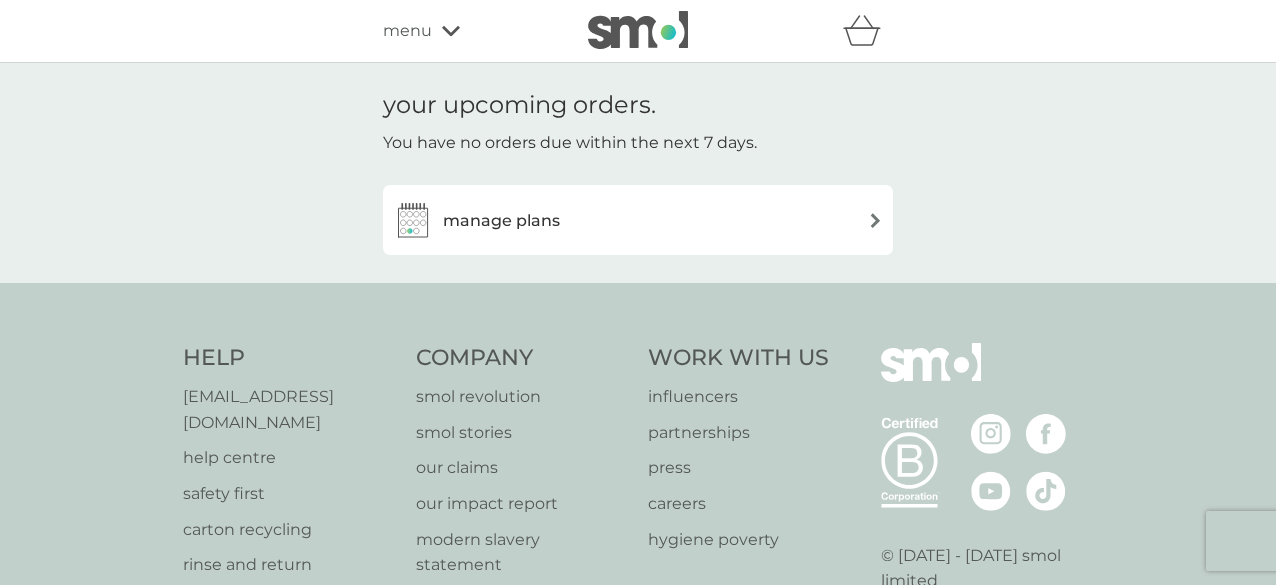 click at bounding box center (875, 220) 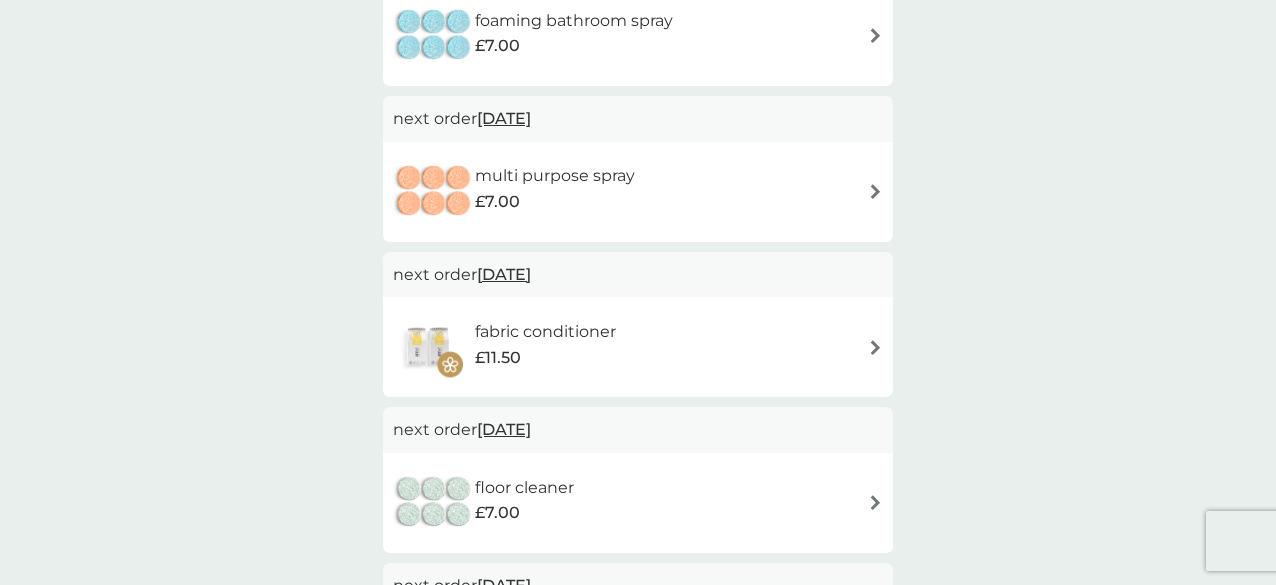 scroll, scrollTop: 720, scrollLeft: 0, axis: vertical 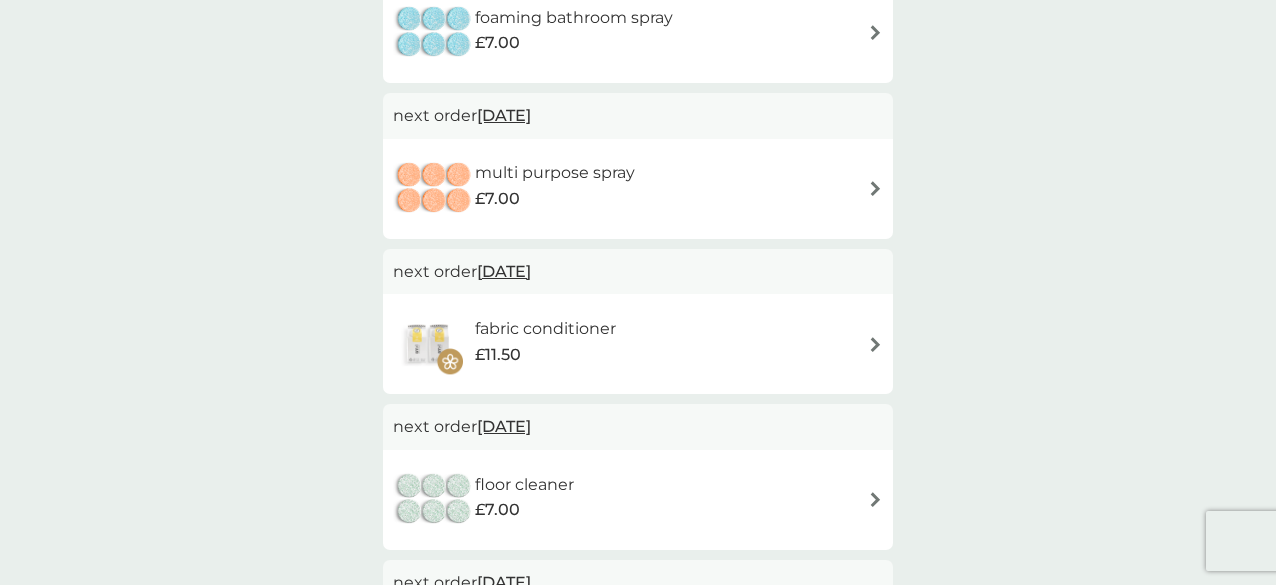 click at bounding box center [875, 344] 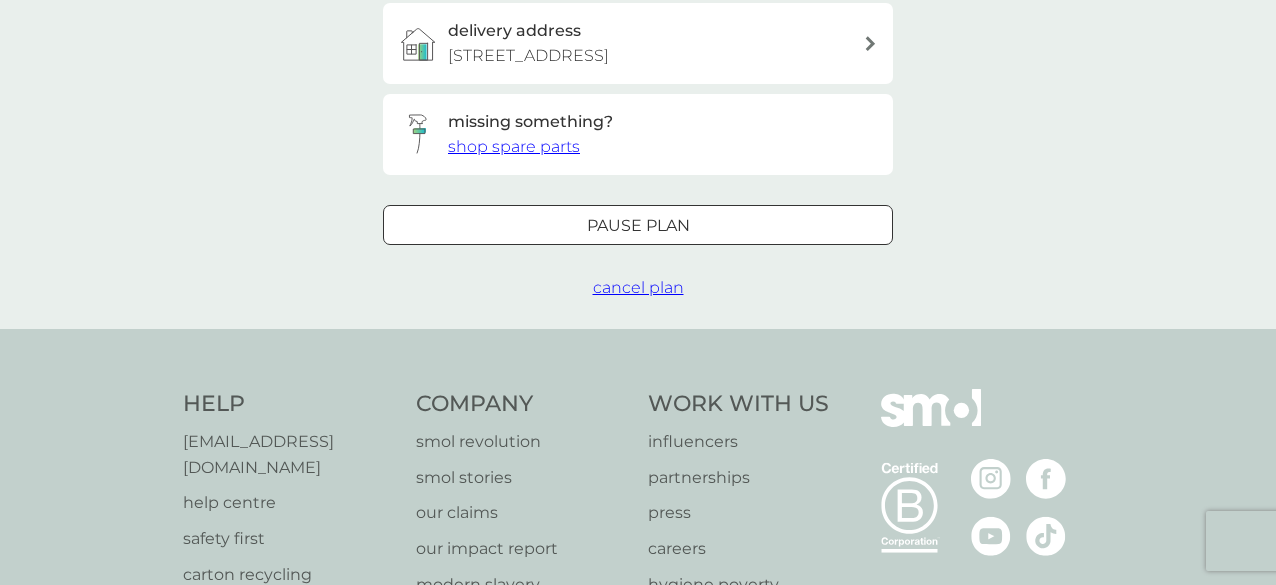 scroll, scrollTop: 0, scrollLeft: 0, axis: both 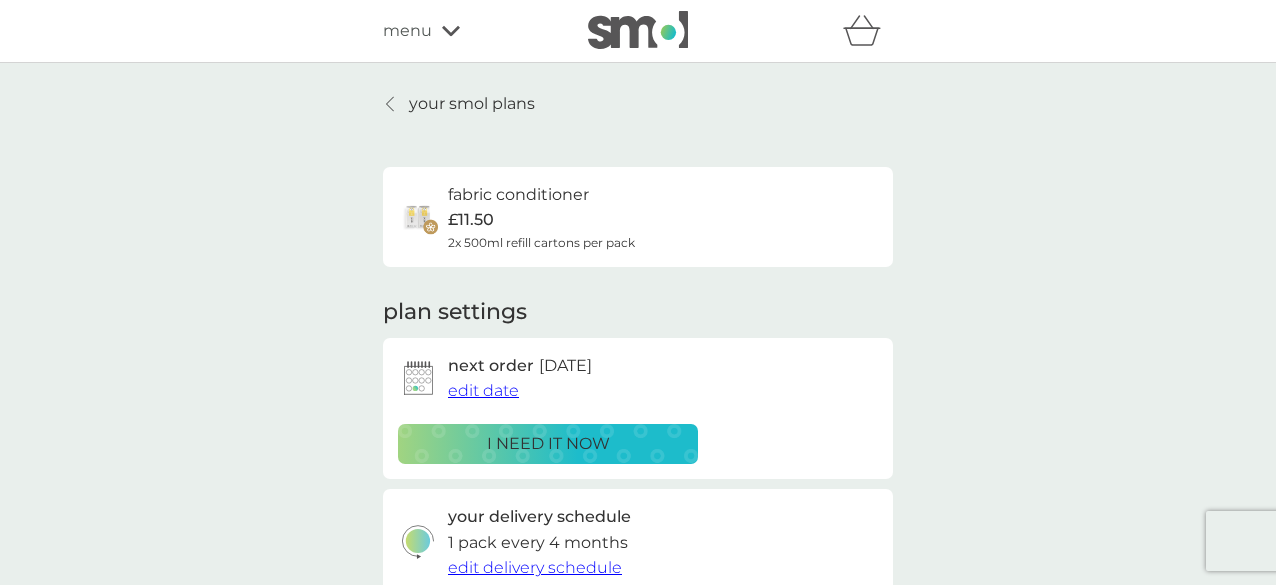 click 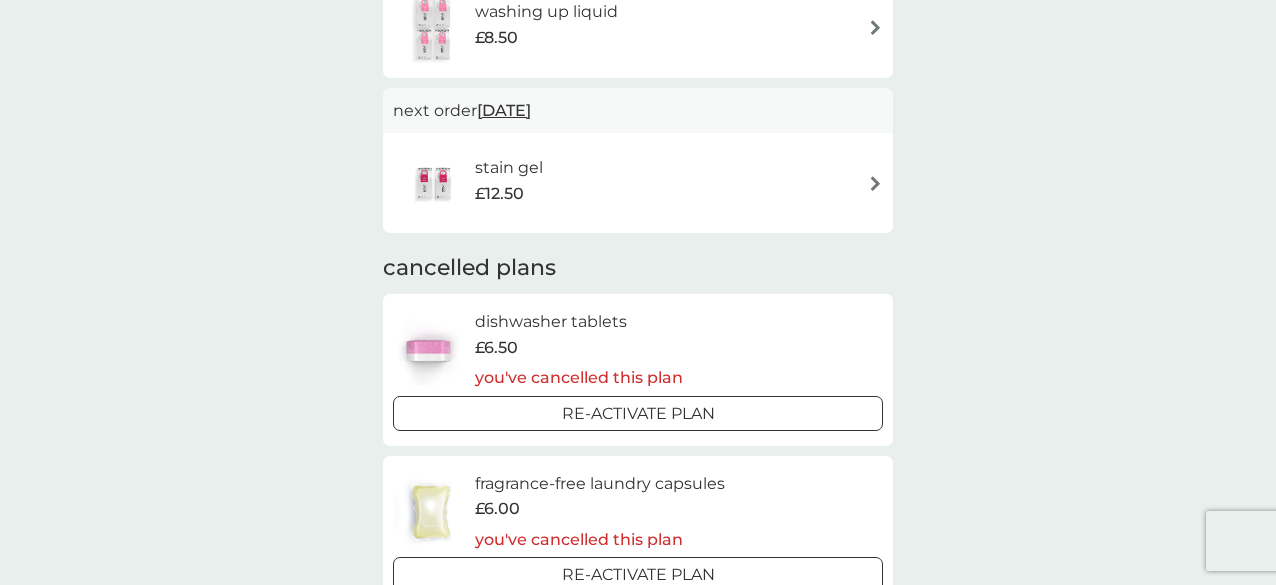 scroll, scrollTop: 1640, scrollLeft: 0, axis: vertical 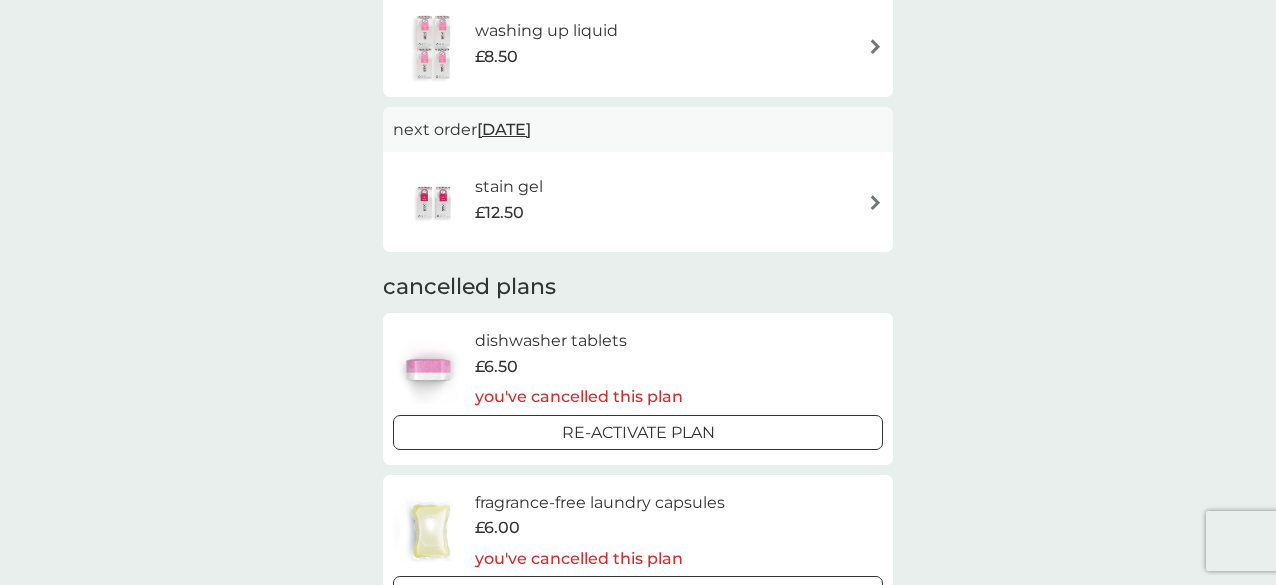 click at bounding box center (875, 202) 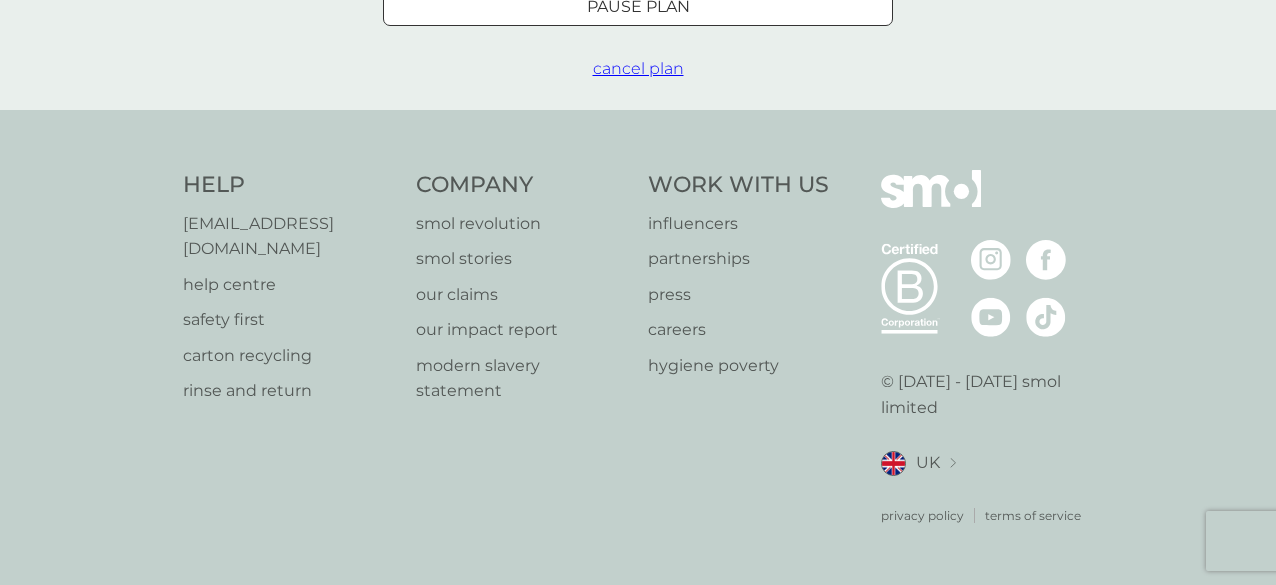 scroll, scrollTop: 0, scrollLeft: 0, axis: both 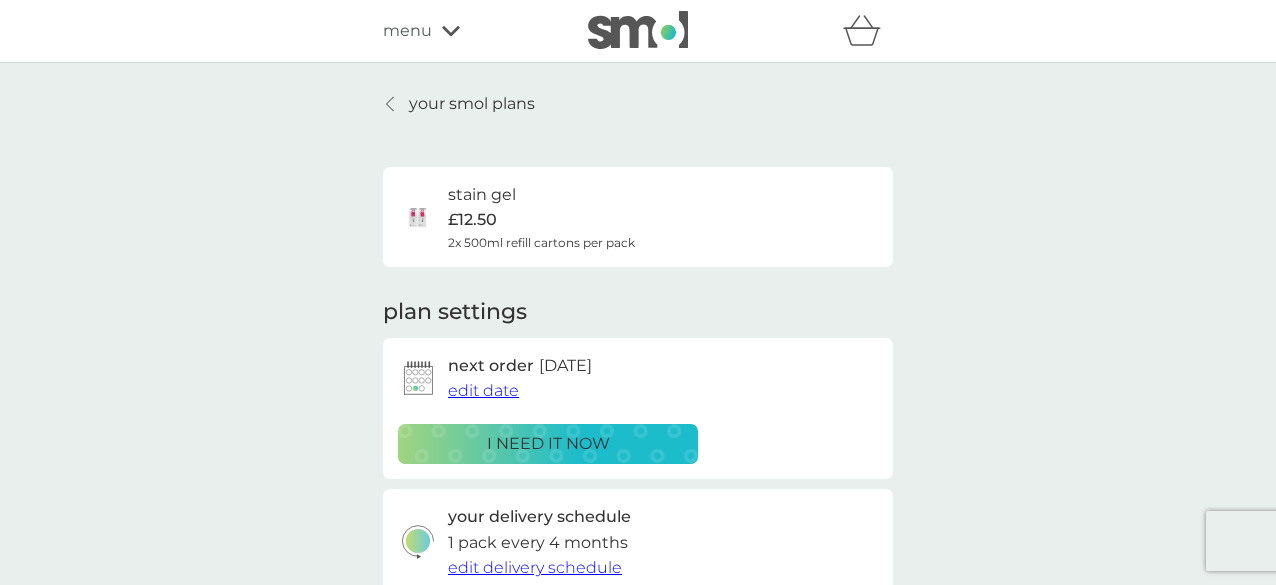 click on "i need it now" at bounding box center (548, 444) 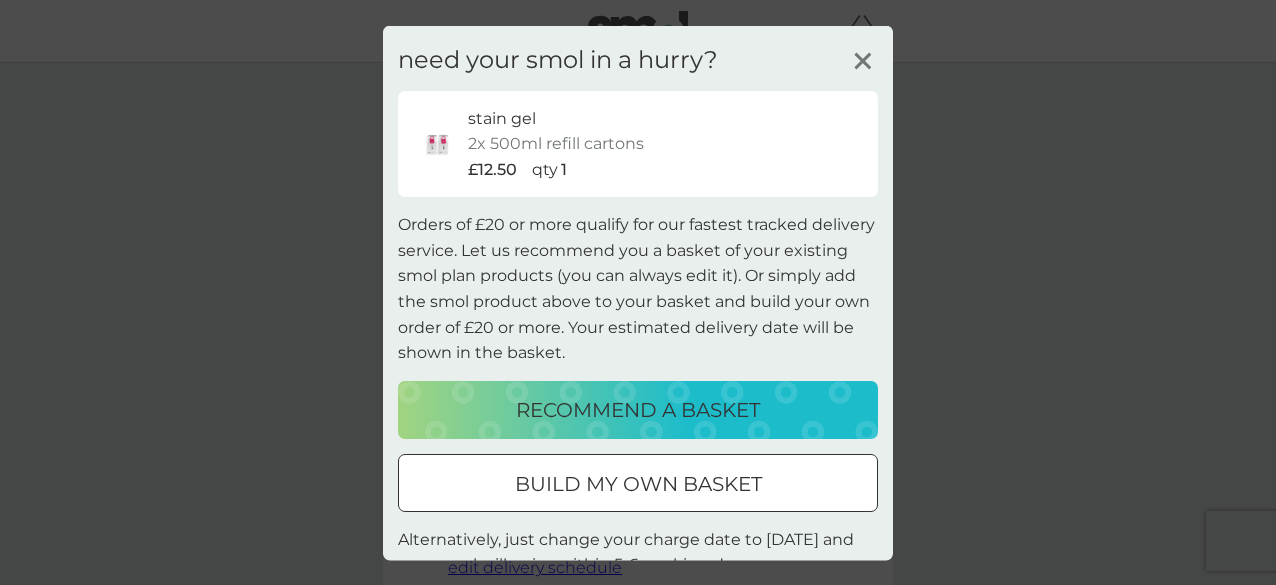 click on "recommend a basket" at bounding box center [638, 409] 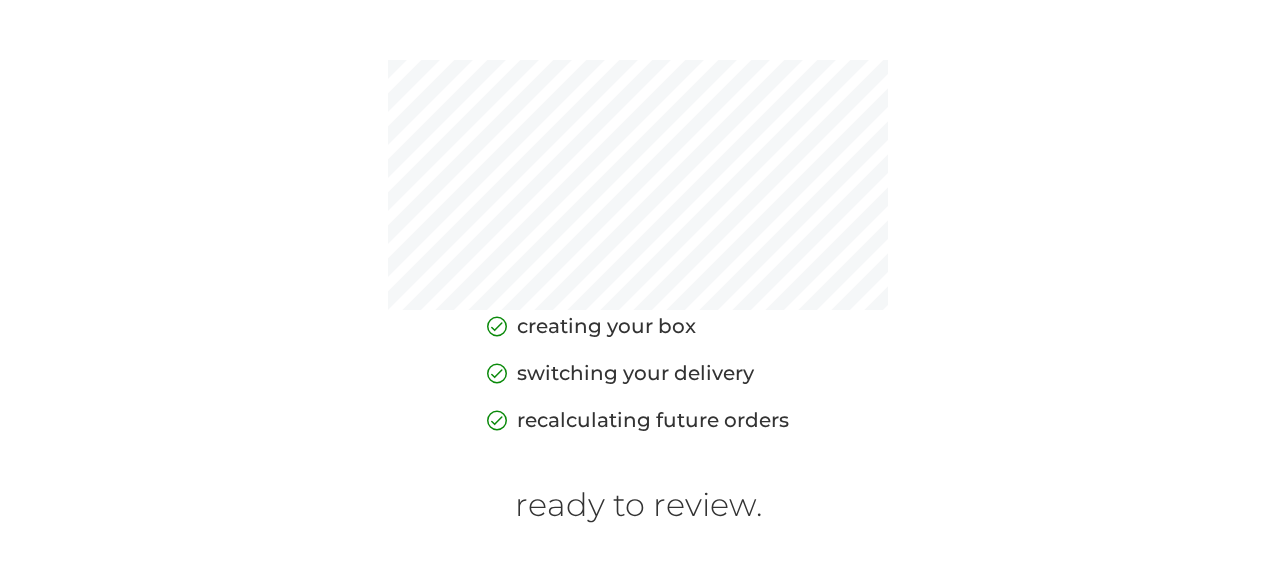 scroll, scrollTop: 40, scrollLeft: 0, axis: vertical 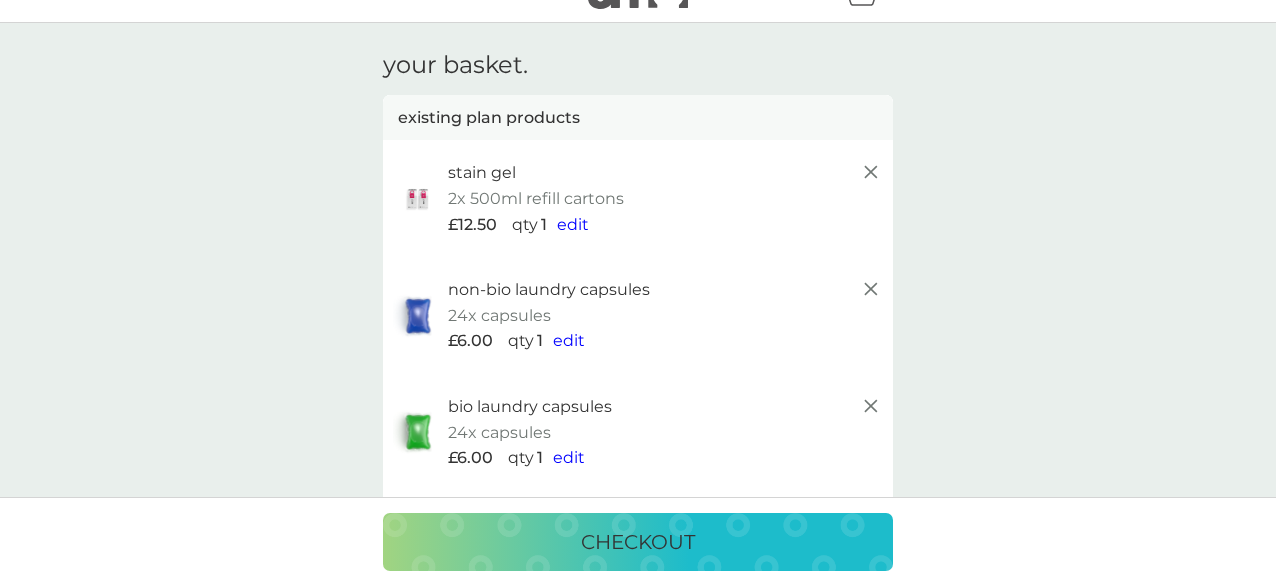 click 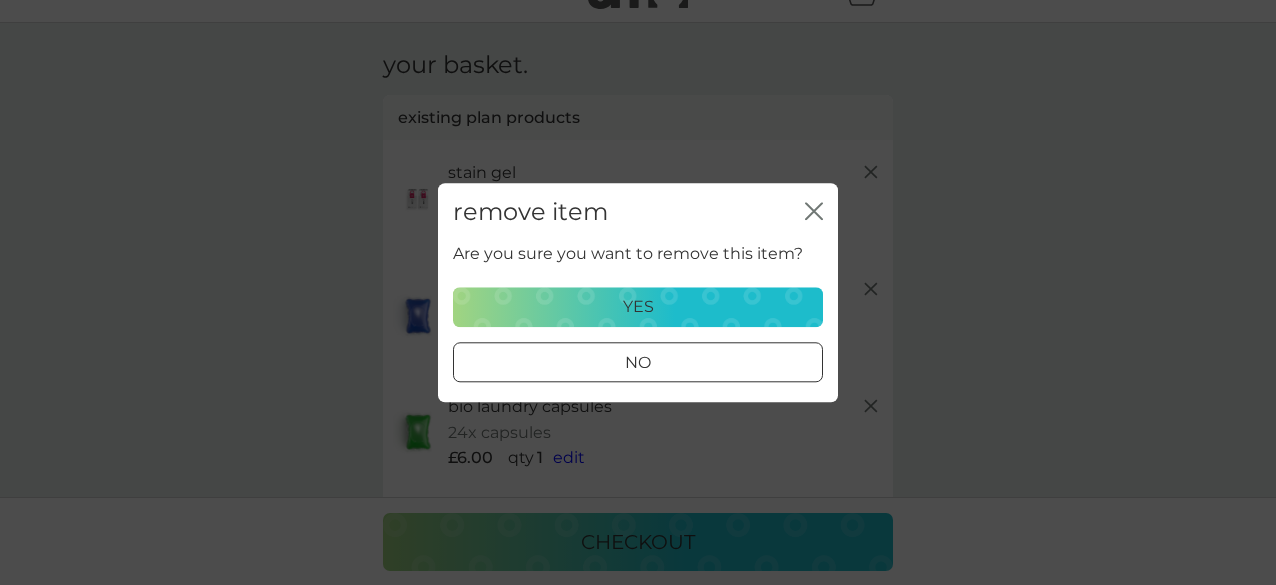 click on "yes" at bounding box center [638, 307] 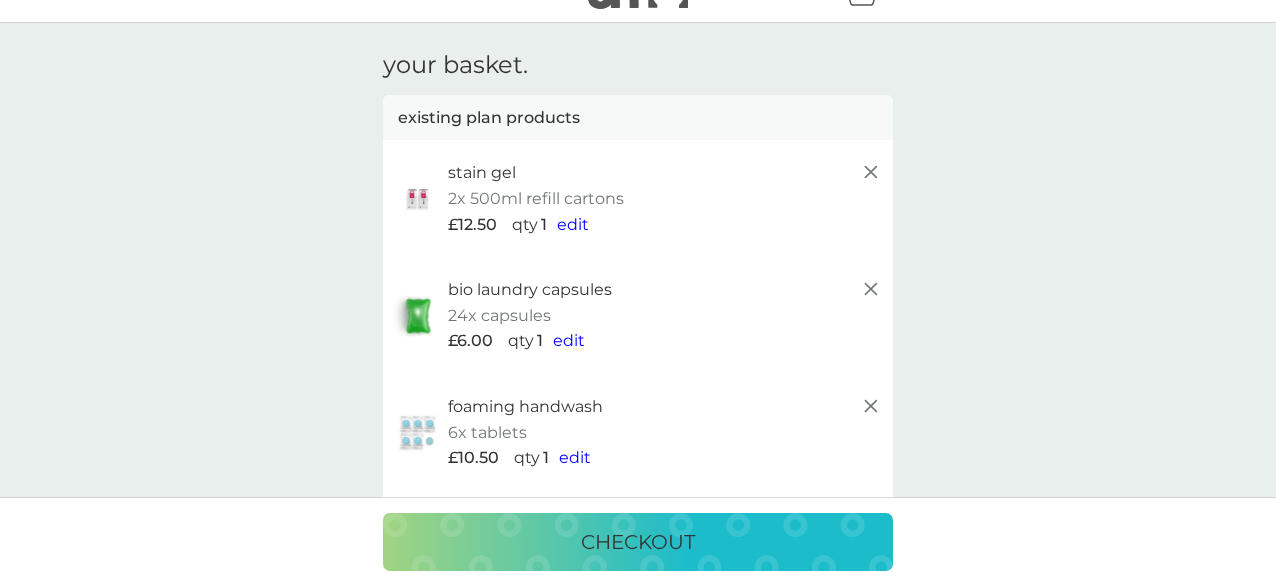click 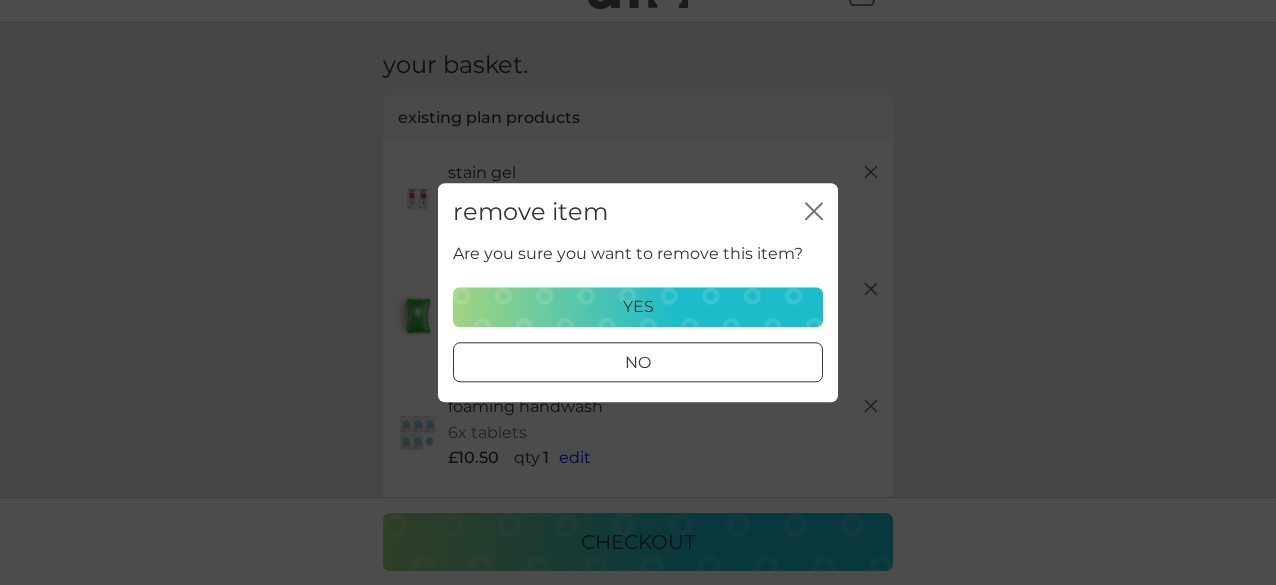 click on "yes" at bounding box center (638, 307) 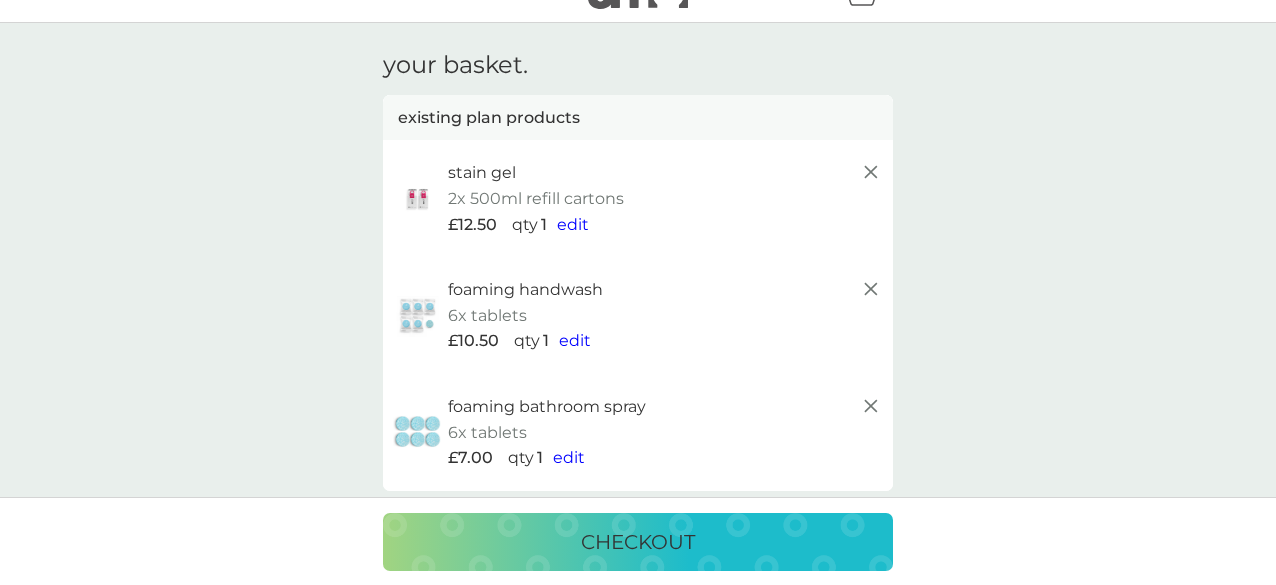 click 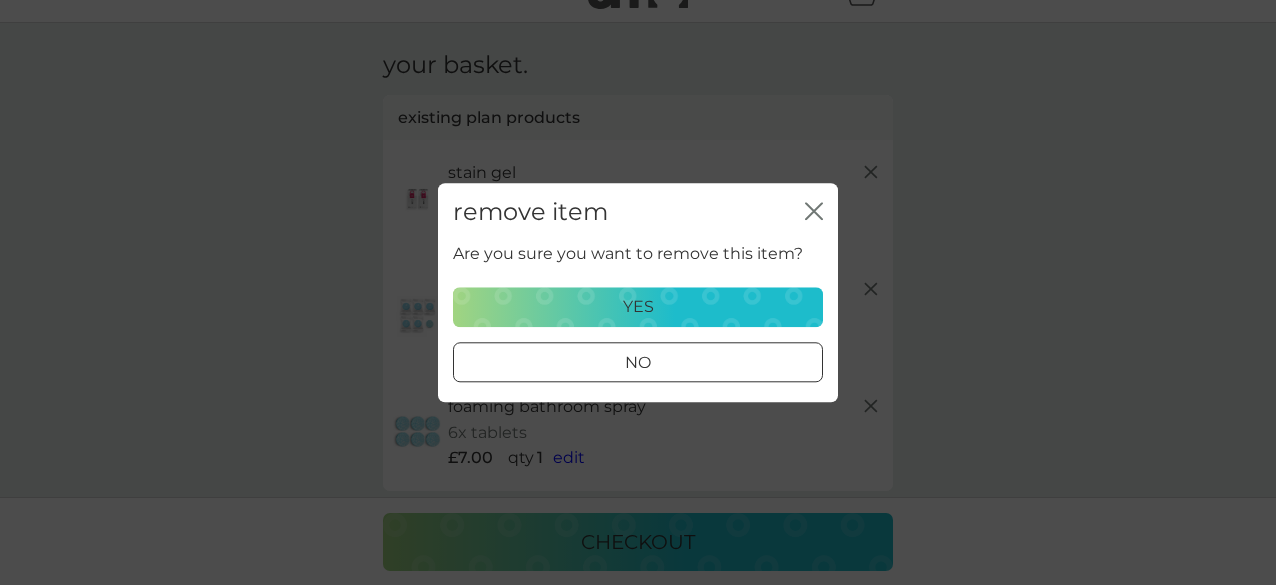 click on "yes" at bounding box center [638, 307] 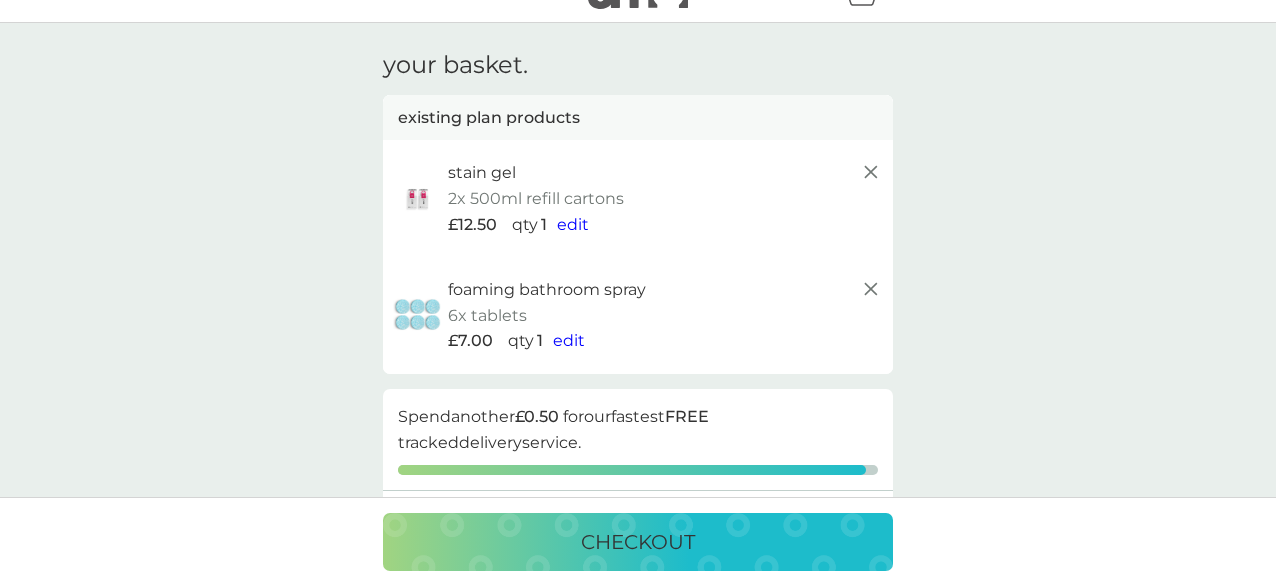 click on "foaming bathroom spray 6x tablets £7.00 qty 1 edit" at bounding box center (665, 315) 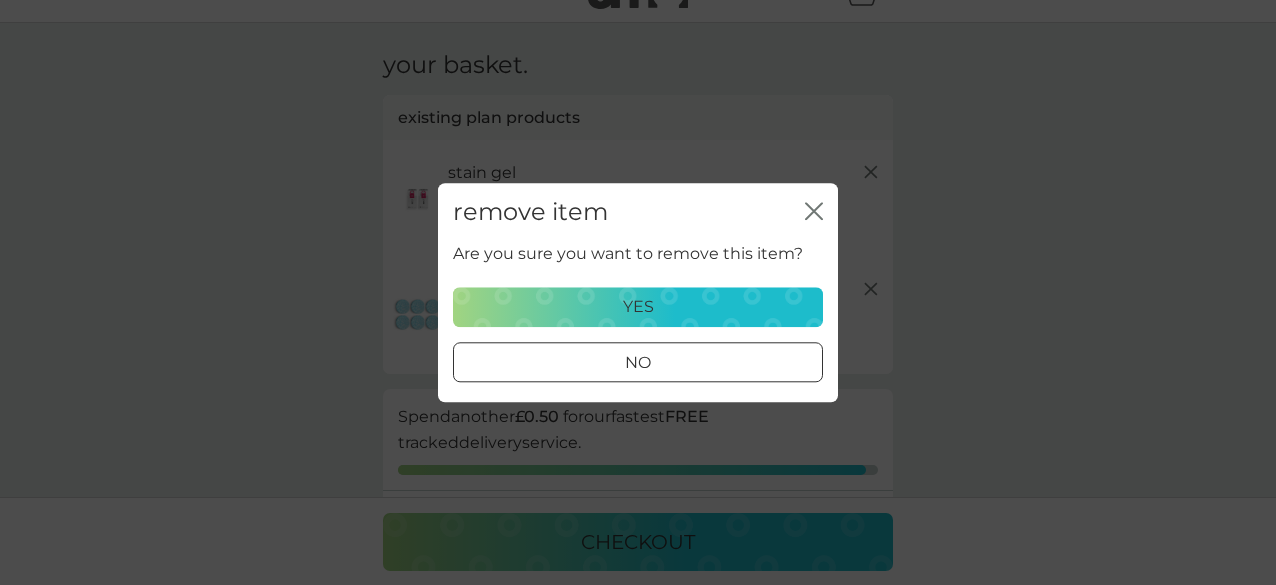 click on "yes" at bounding box center [638, 307] 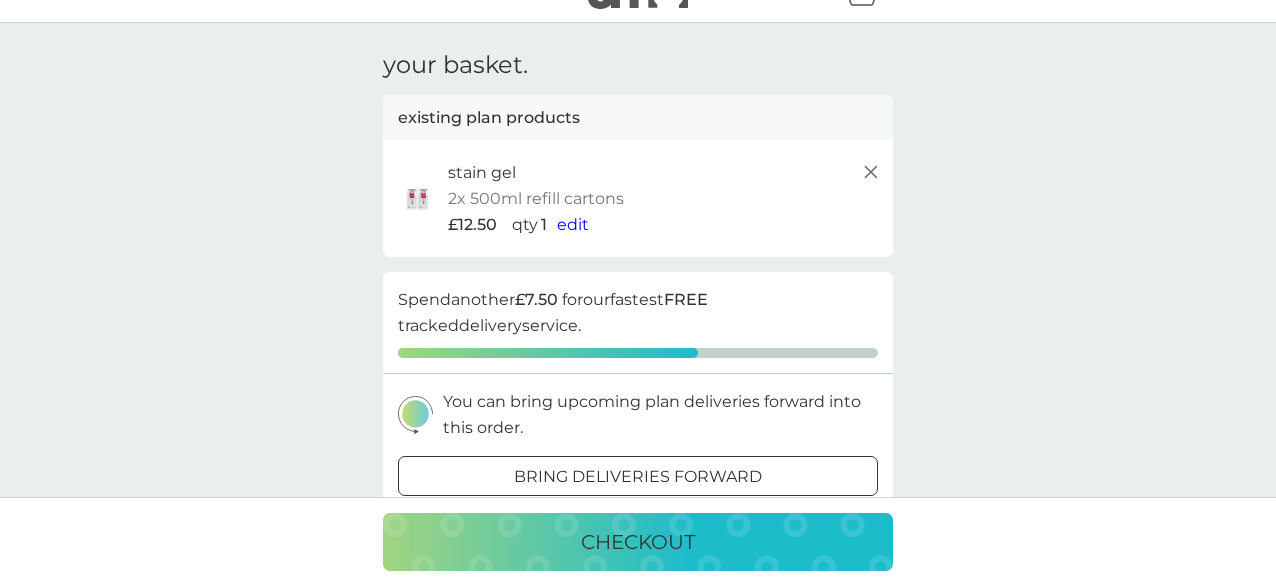 click on "bring deliveries forward" at bounding box center [638, 477] 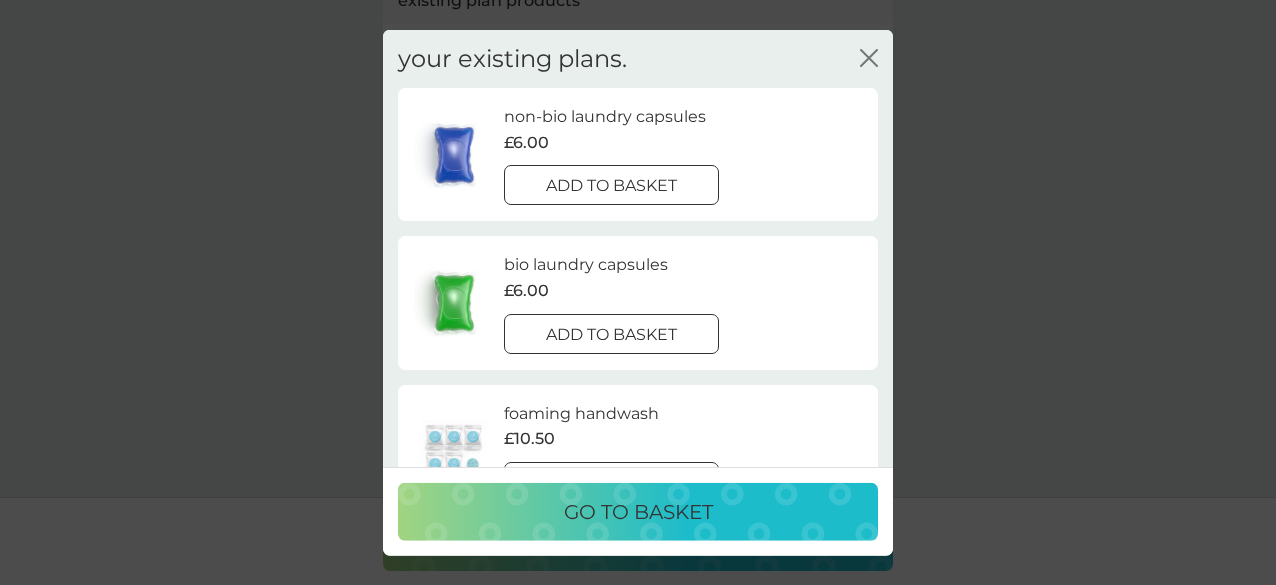 scroll, scrollTop: 160, scrollLeft: 0, axis: vertical 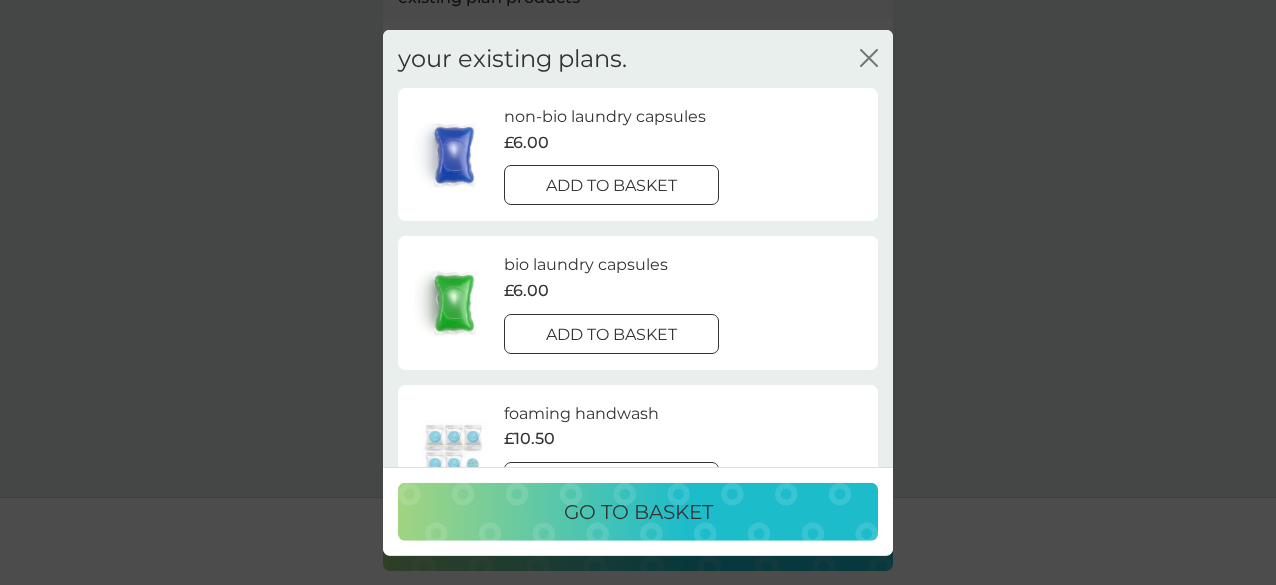 click on "your existing plans. close non-bio laundry capsules £6.00 add to basket bio laundry capsules £6.00 add to basket foaming handwash £10.50 add to basket foaming bathroom spray £7.00 add to basket multi purpose spray £7.00 add to basket fabric conditioner £11.50 add to basket floor cleaner £7.00 add to basket bio laundry liquid £12.50 add to basket non-bio laundry liquid £12.50 add to basket washing up liquid £8.50 add to basket dishwasher tablets £6.50 you've cancelled this plan Re-activate plan fragrance-free laundry capsules £6.00 you've cancelled this plan Re-activate plan We'll recalculate your next charge date for each plan product added." at bounding box center [638, 248] 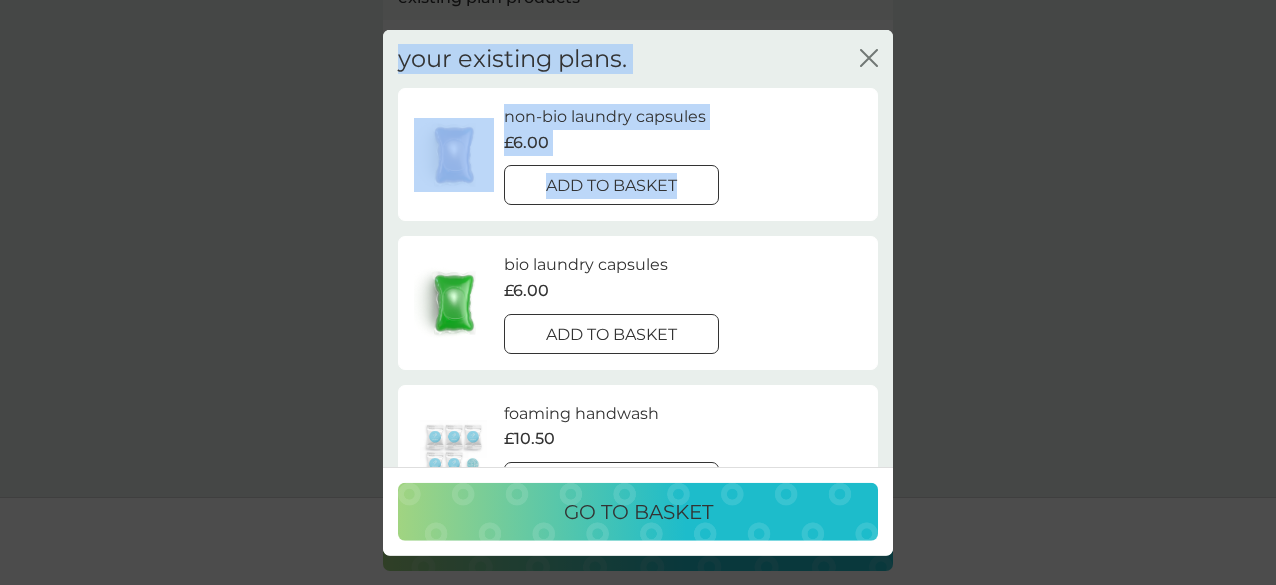 drag, startPoint x: 889, startPoint y: 198, endPoint x: 926, endPoint y: 368, distance: 173.97989 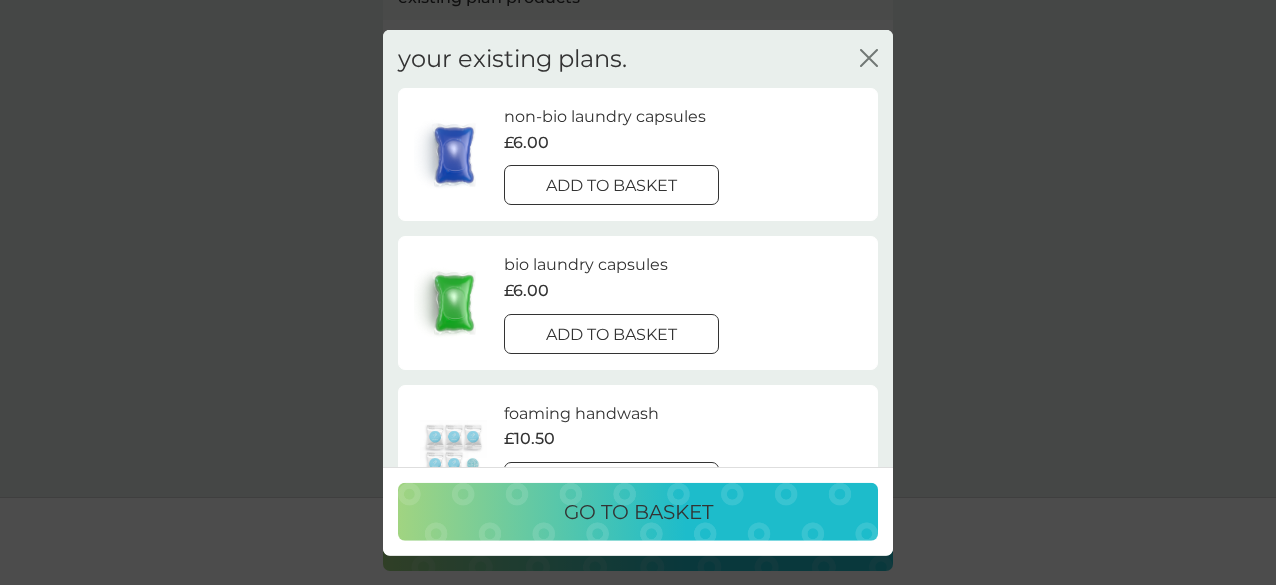 click on "your existing plans. close non-bio laundry capsules £6.00 add to basket bio laundry capsules £6.00 add to basket foaming handwash £10.50 add to basket foaming bathroom spray £7.00 add to basket multi purpose spray £7.00 add to basket fabric conditioner £11.50 add to basket floor cleaner £7.00 add to basket bio laundry liquid £12.50 add to basket non-bio laundry liquid £12.50 add to basket washing up liquid £8.50 add to basket dishwasher tablets £6.50 you've cancelled this plan Re-activate plan fragrance-free laundry capsules £6.00 you've cancelled this plan Re-activate plan We'll recalculate your next charge date for each plan product added." at bounding box center (638, 248) 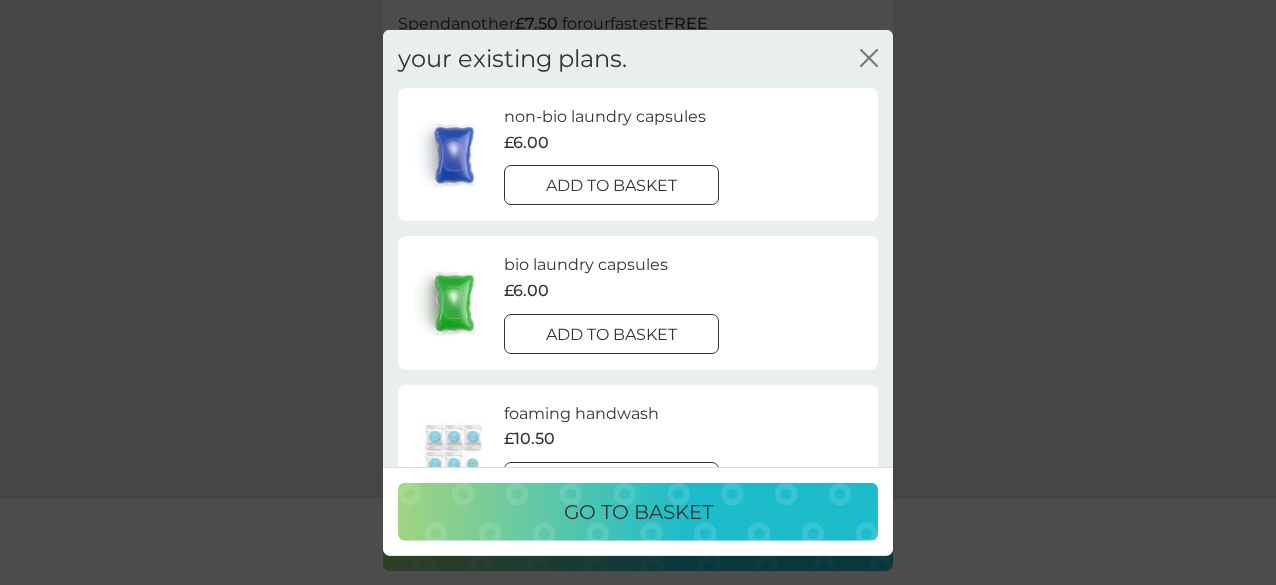 scroll, scrollTop: 320, scrollLeft: 0, axis: vertical 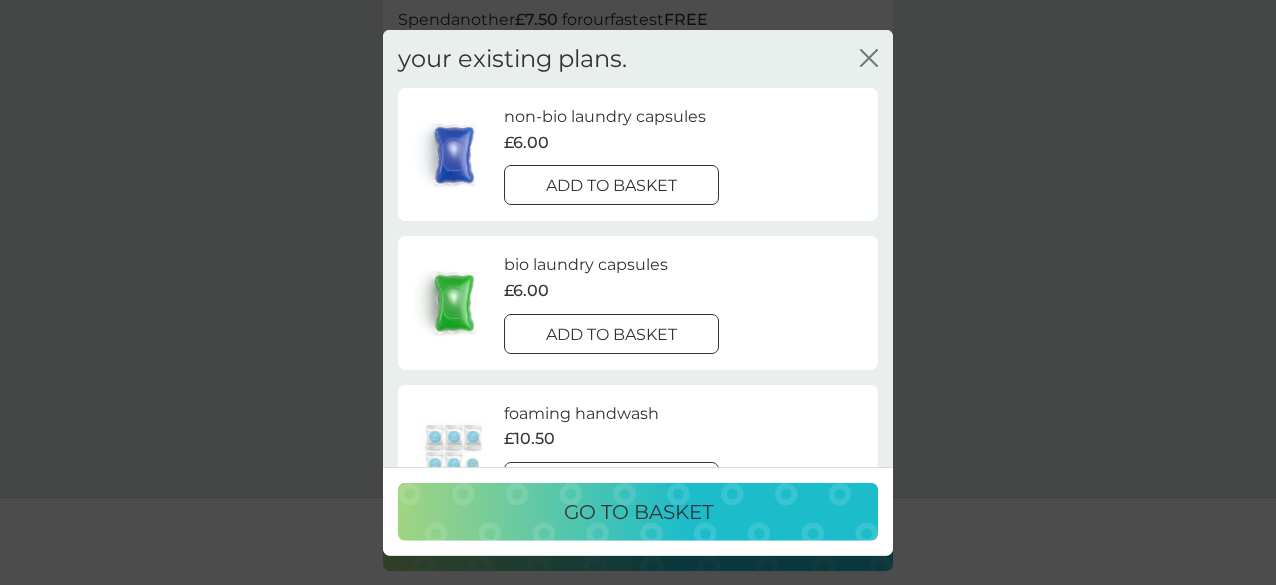 click 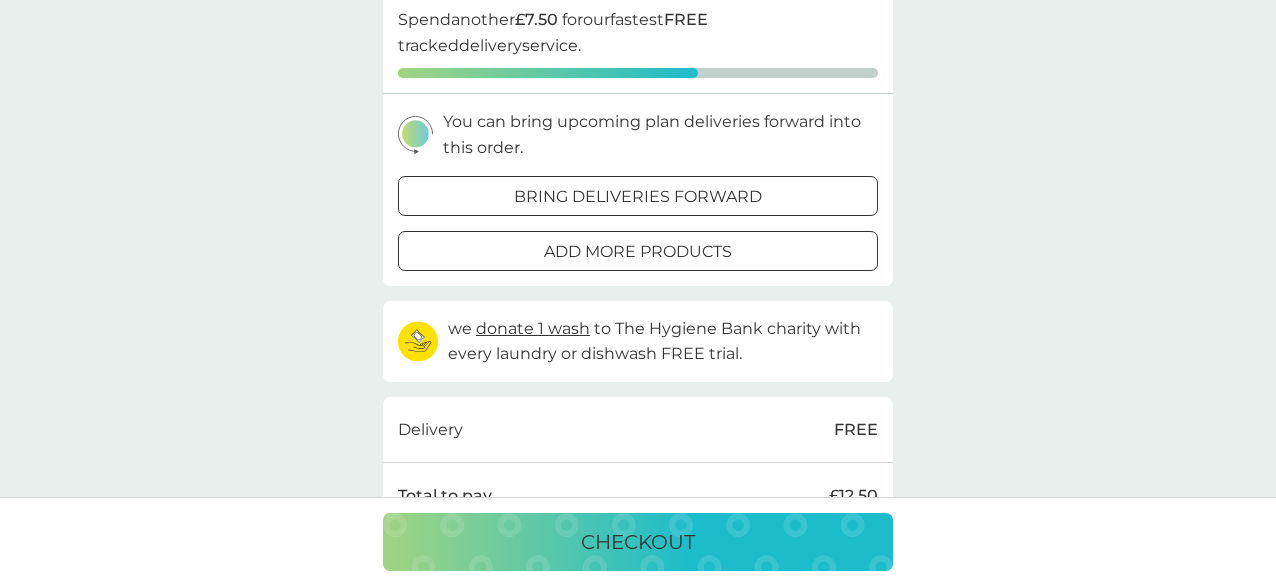 type 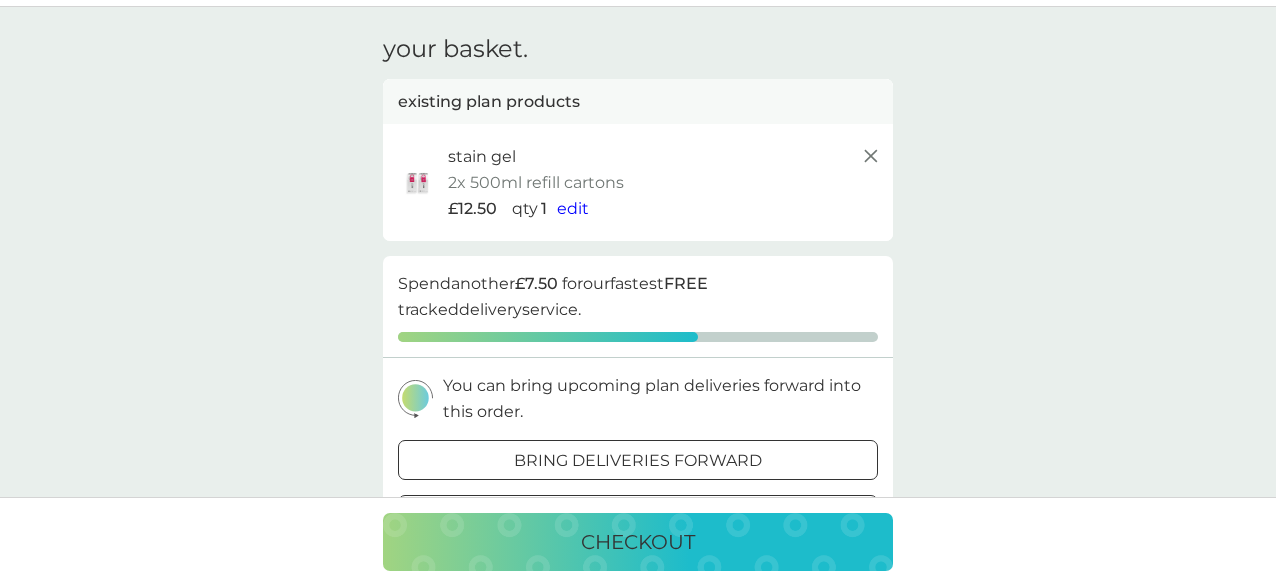 scroll, scrollTop: 0, scrollLeft: 0, axis: both 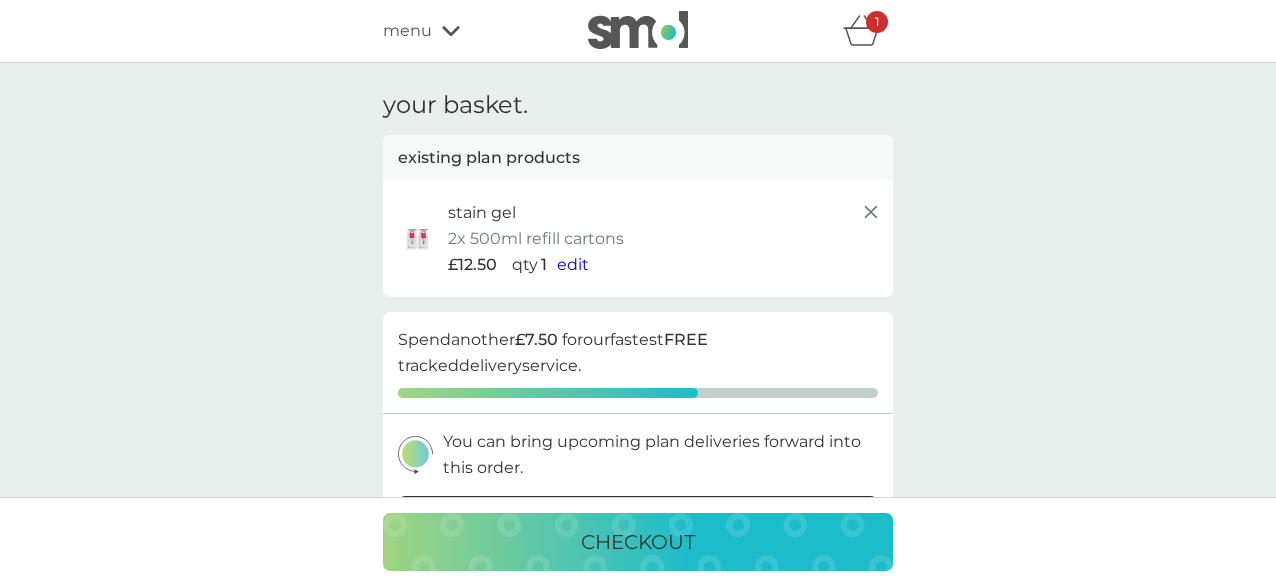 click on "menu" at bounding box center [407, 31] 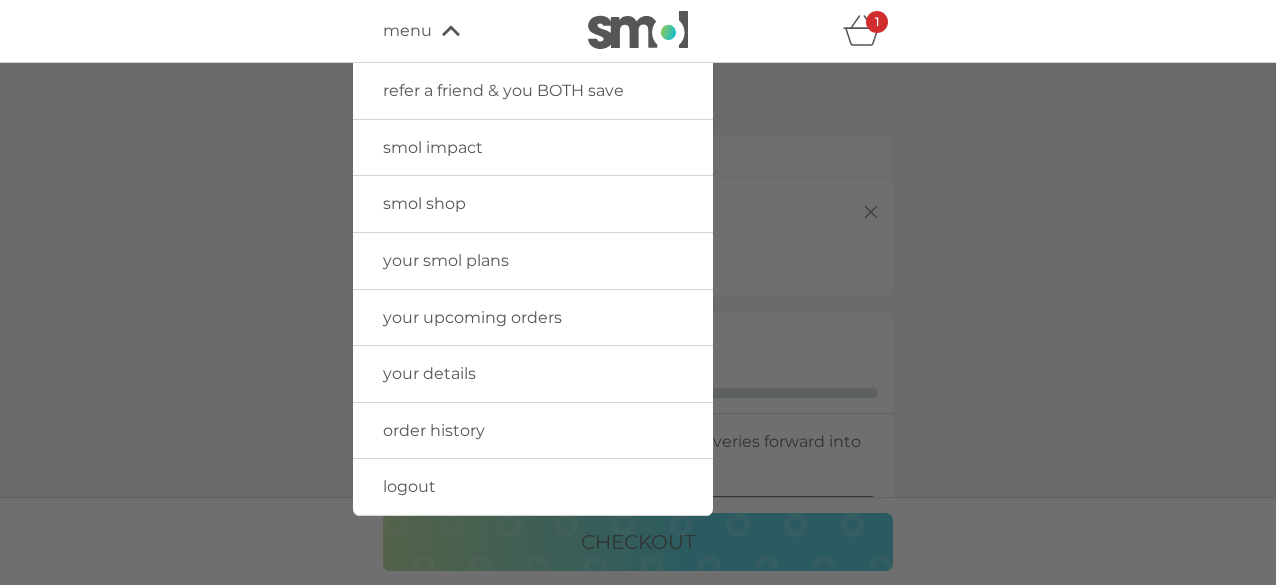 click on "your smol plans" at bounding box center (446, 260) 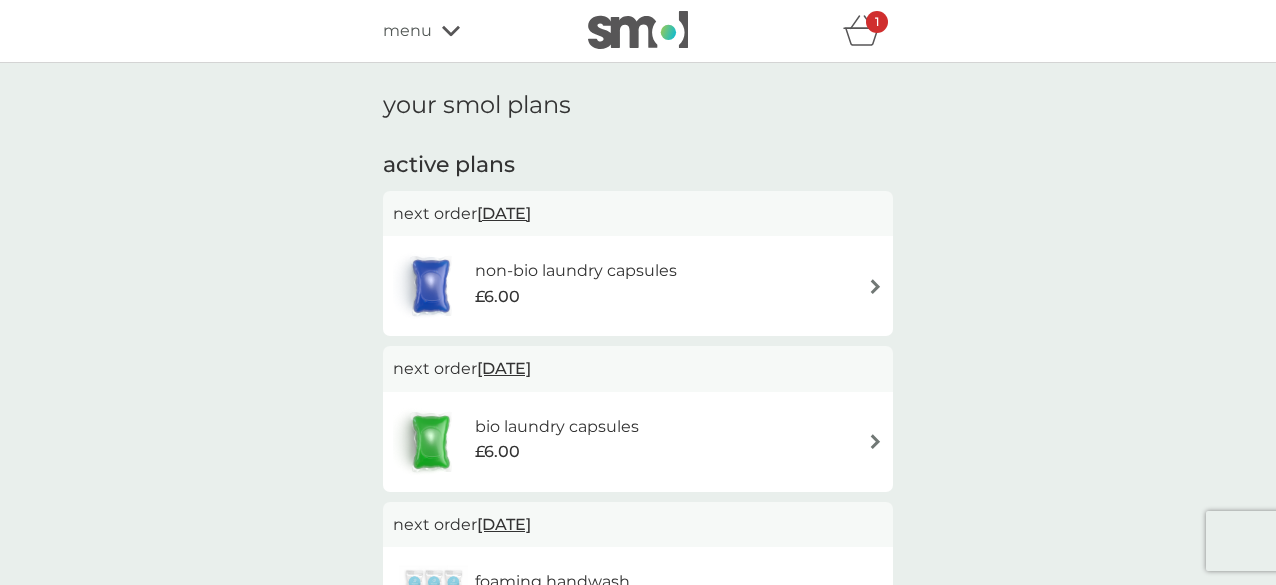 click at bounding box center (875, 286) 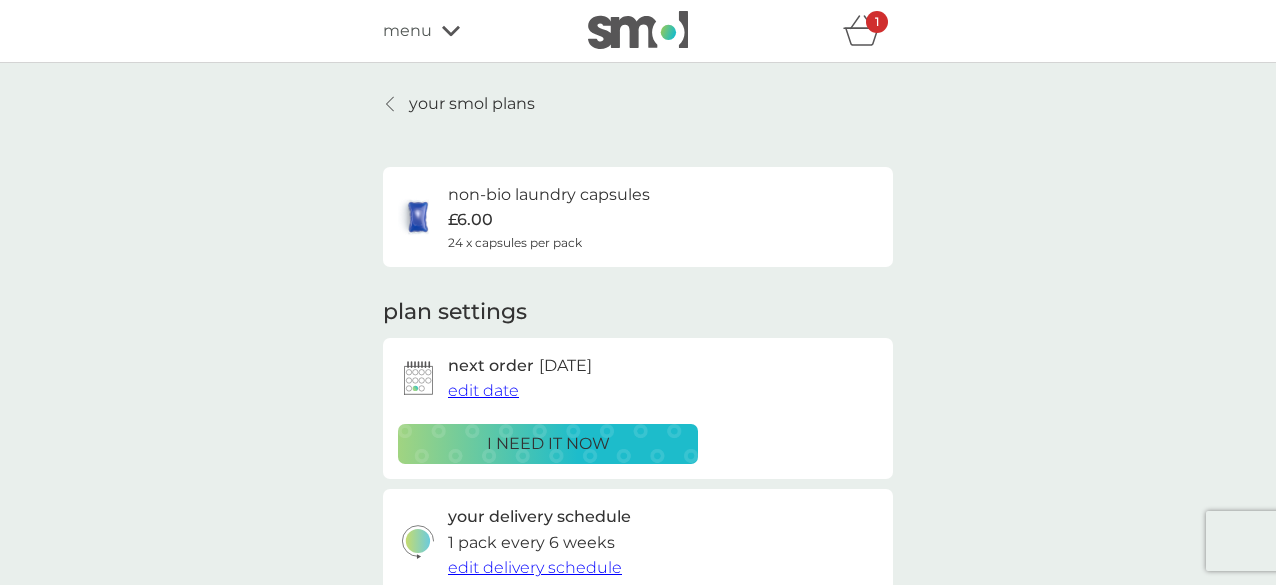click on "edit date" at bounding box center (483, 390) 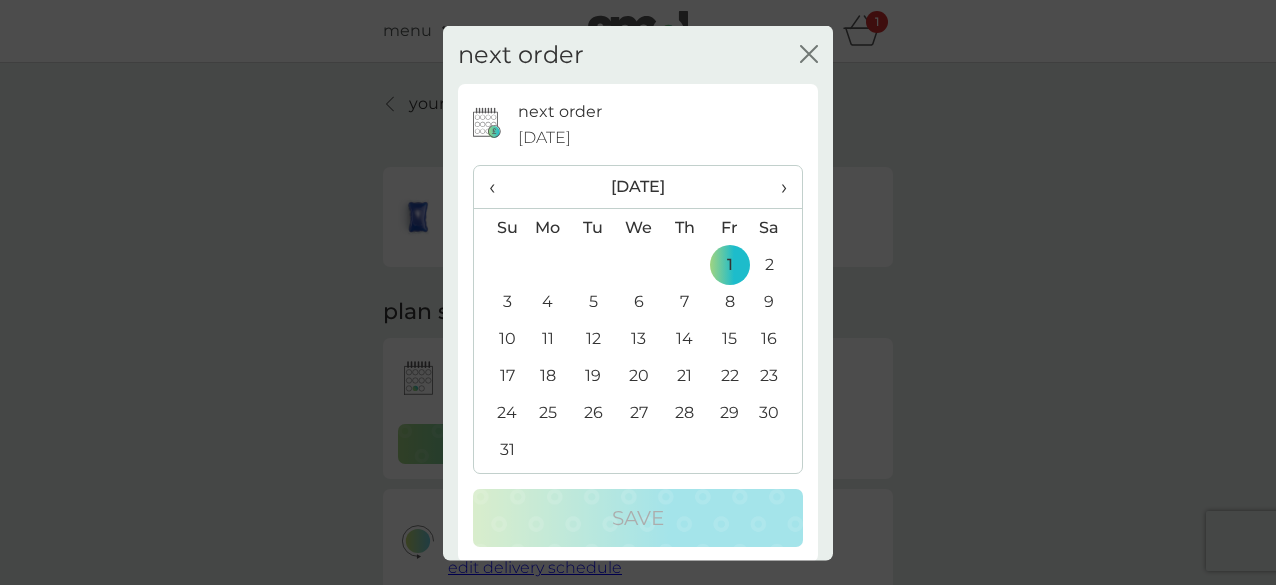 click on "›" at bounding box center [777, 187] 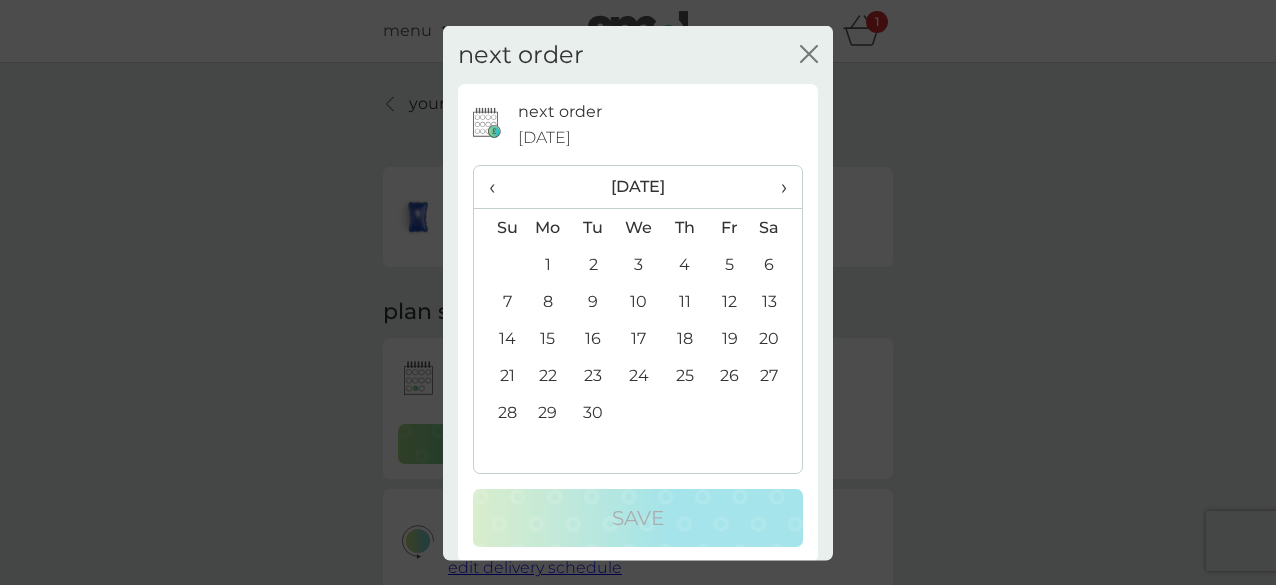 click on "1" at bounding box center [548, 264] 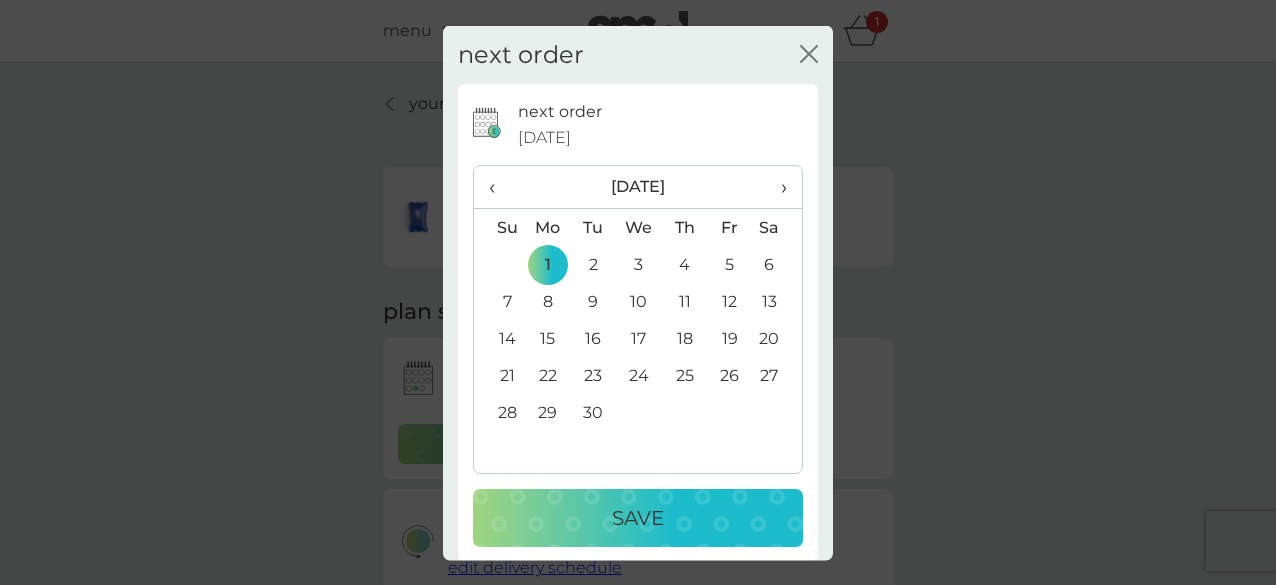 click on "Save" at bounding box center (638, 518) 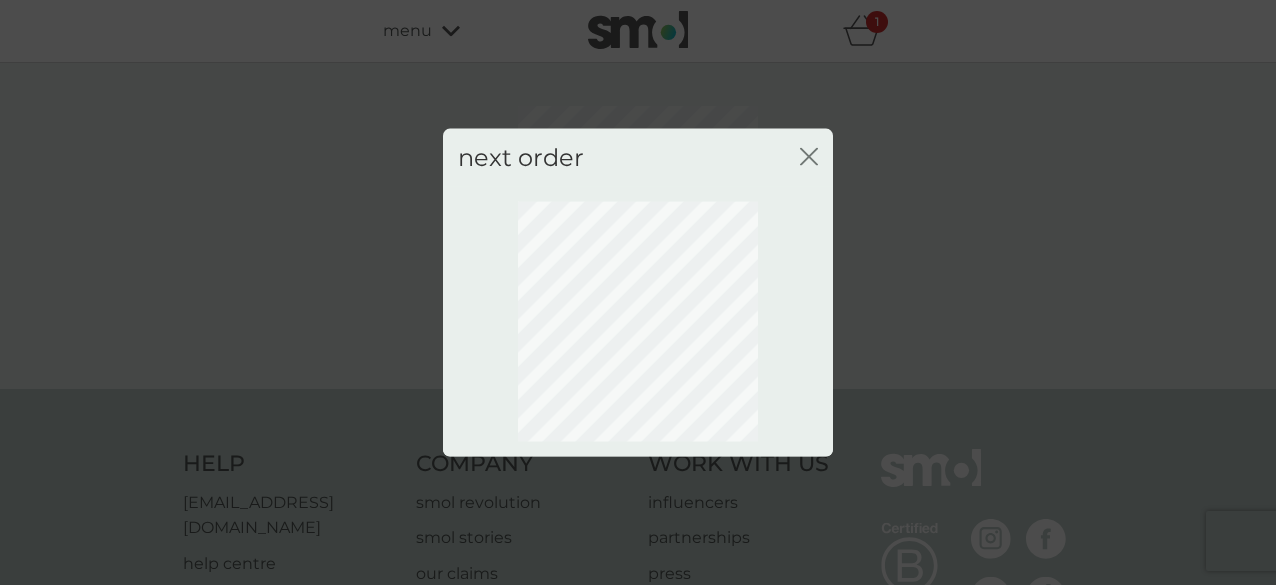 click on "next order close" at bounding box center [638, 292] 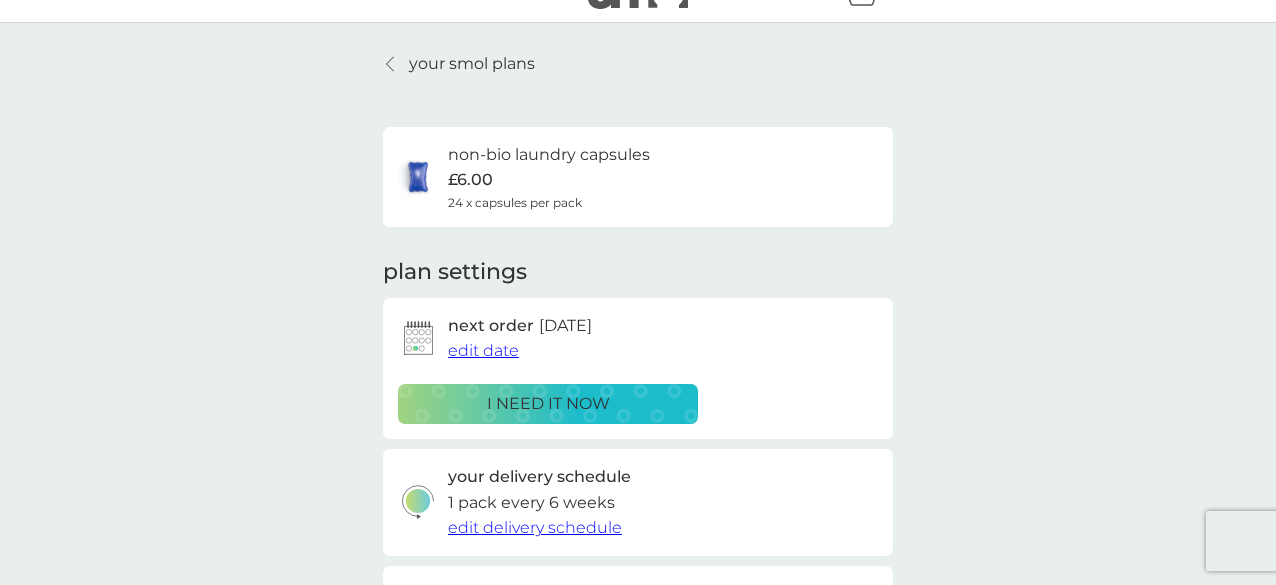 scroll, scrollTop: 0, scrollLeft: 0, axis: both 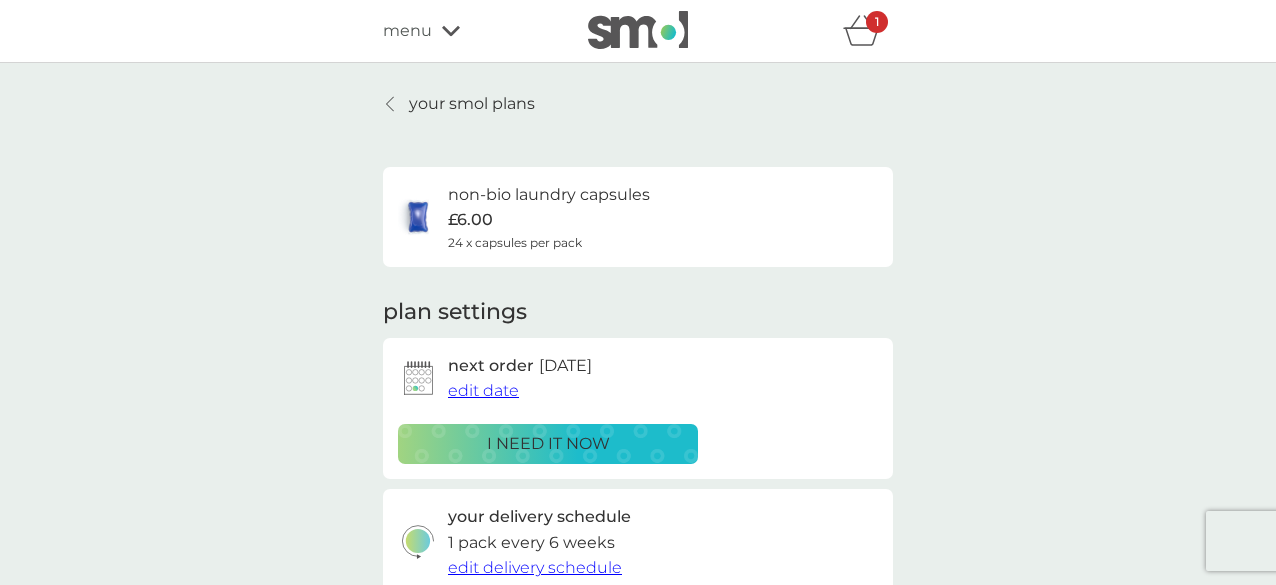 click on "your smol plans" at bounding box center [472, 104] 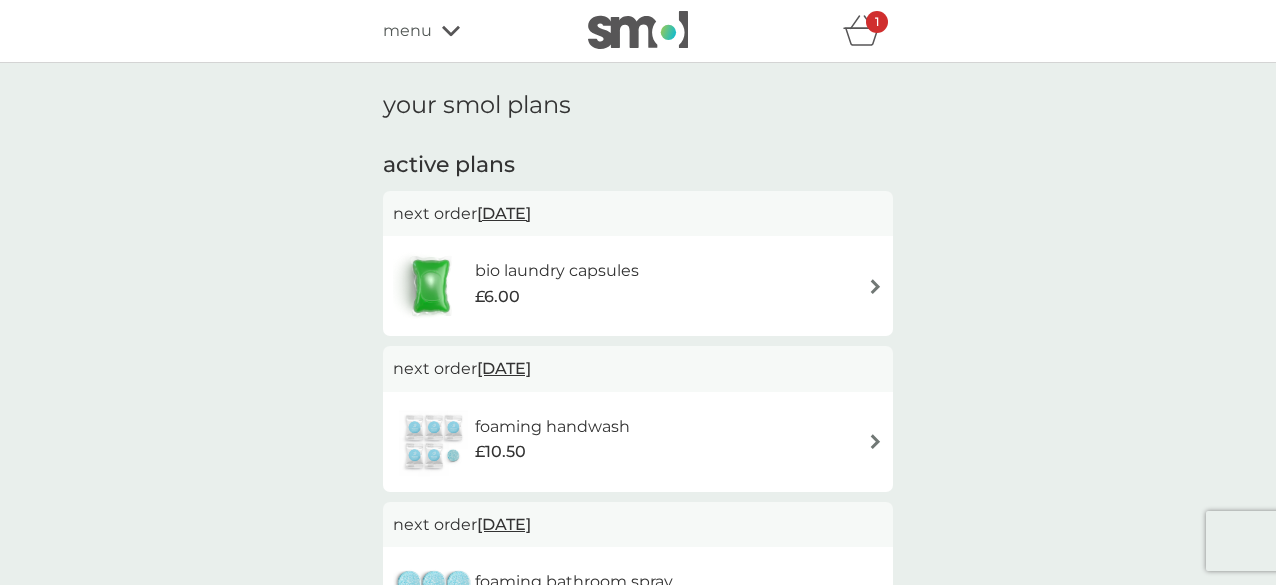 click at bounding box center [875, 286] 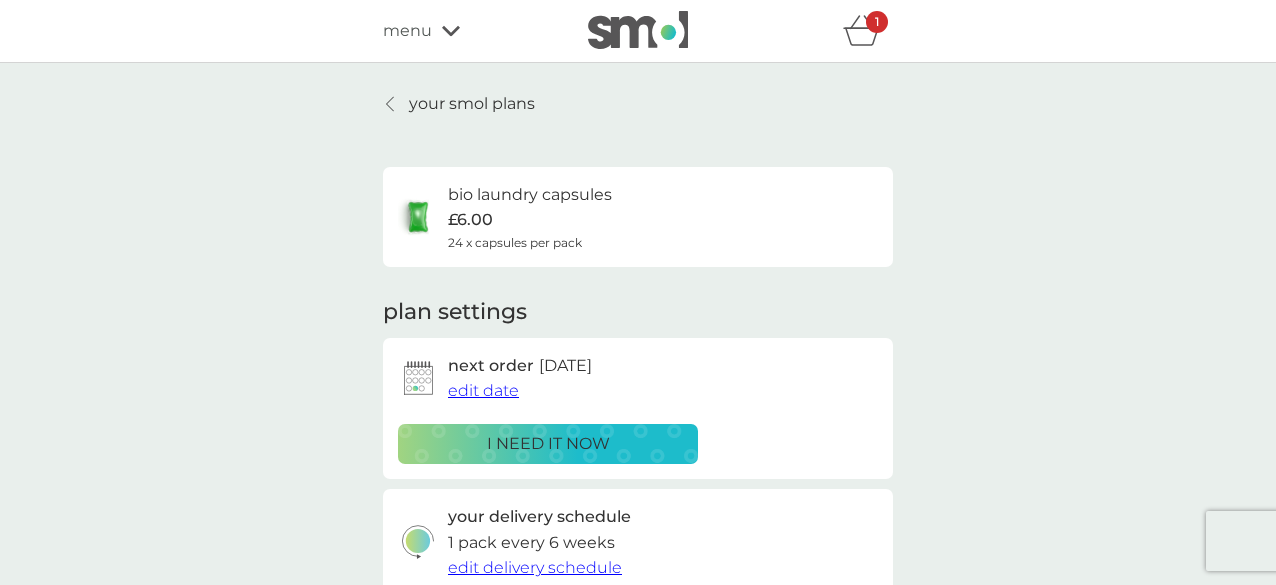 click on "edit date" at bounding box center [483, 390] 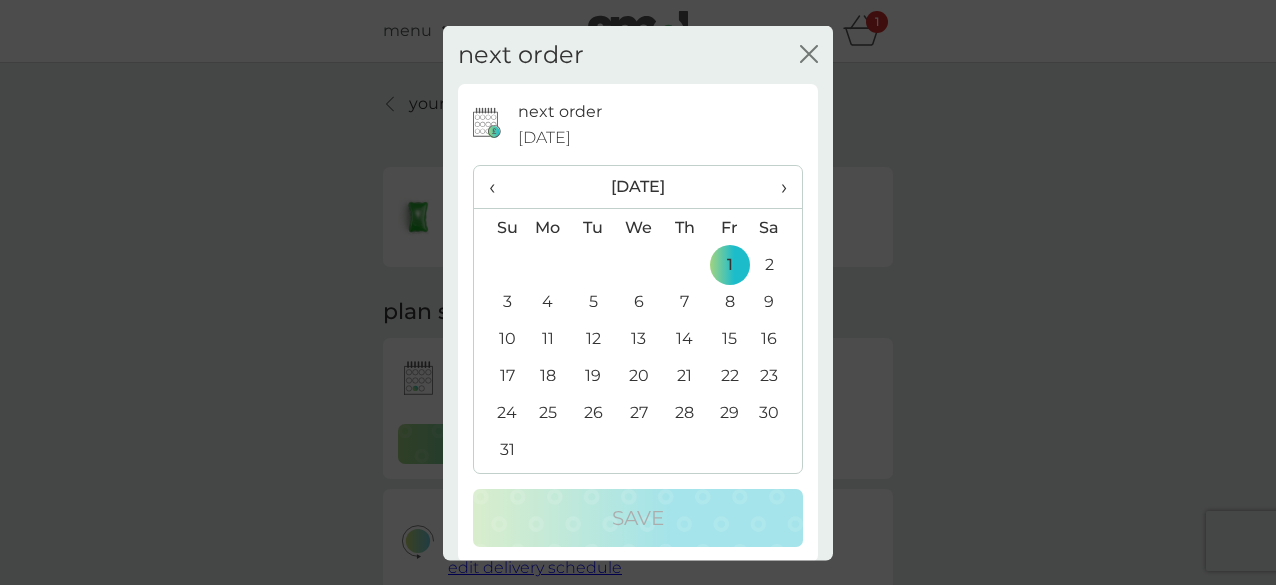 click on "›" at bounding box center (777, 187) 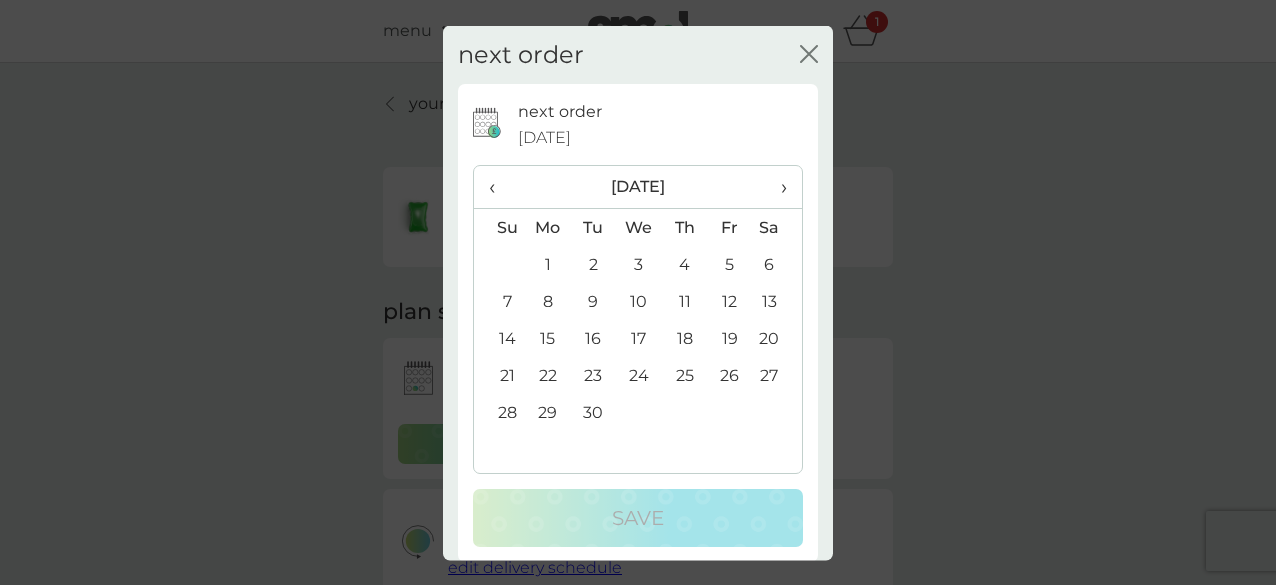 click on "1" at bounding box center [548, 264] 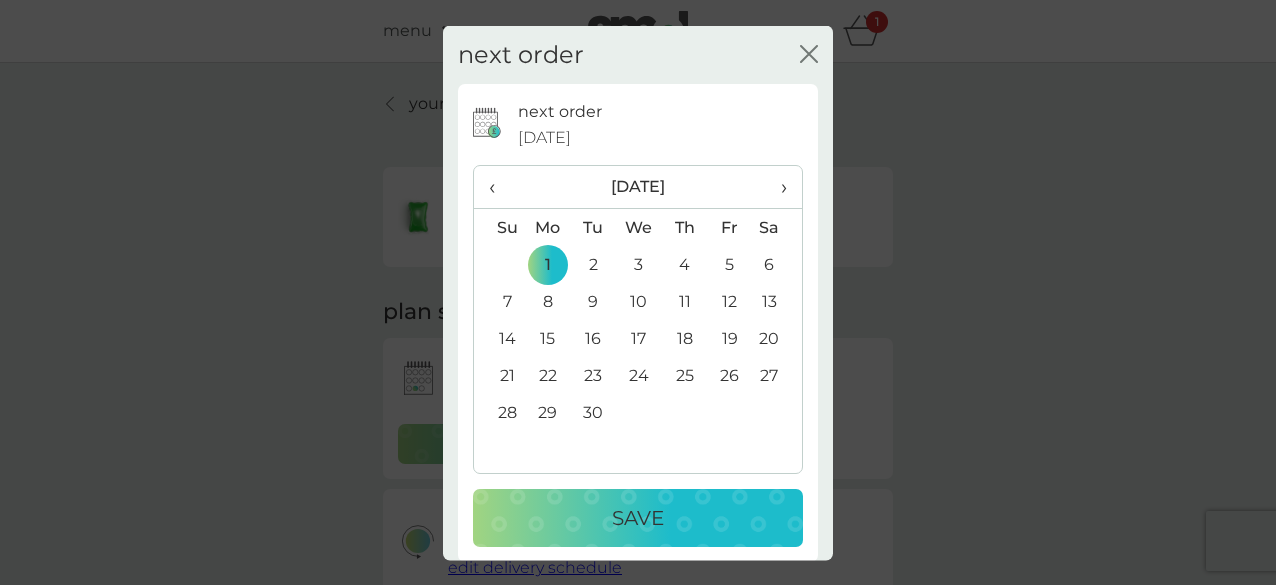 click on "Save" at bounding box center [638, 518] 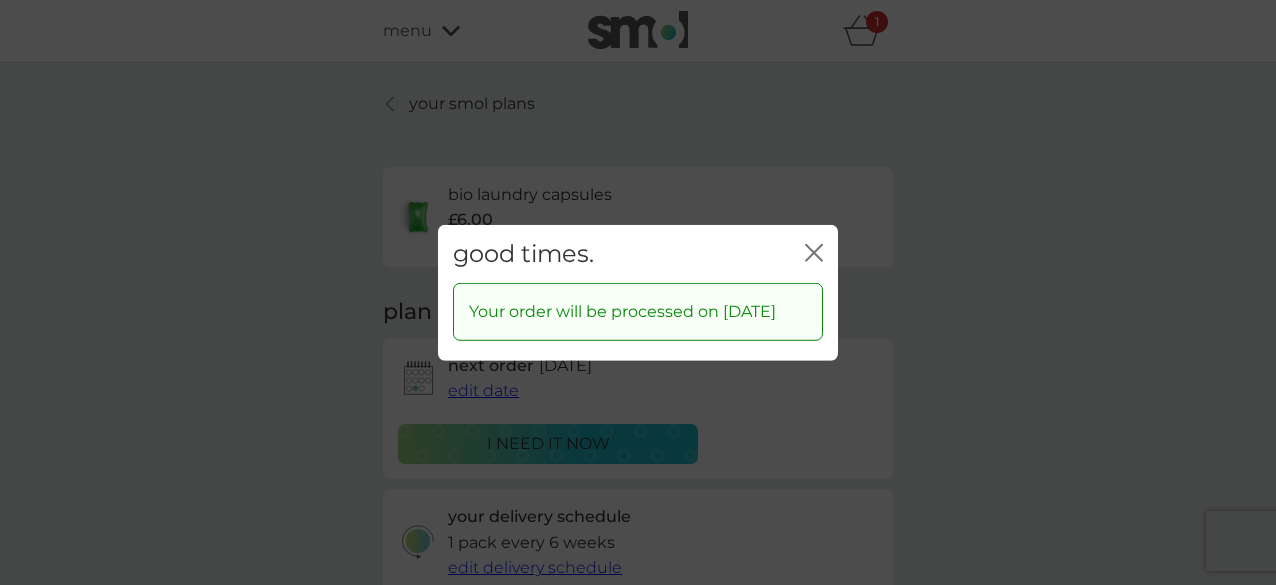 click 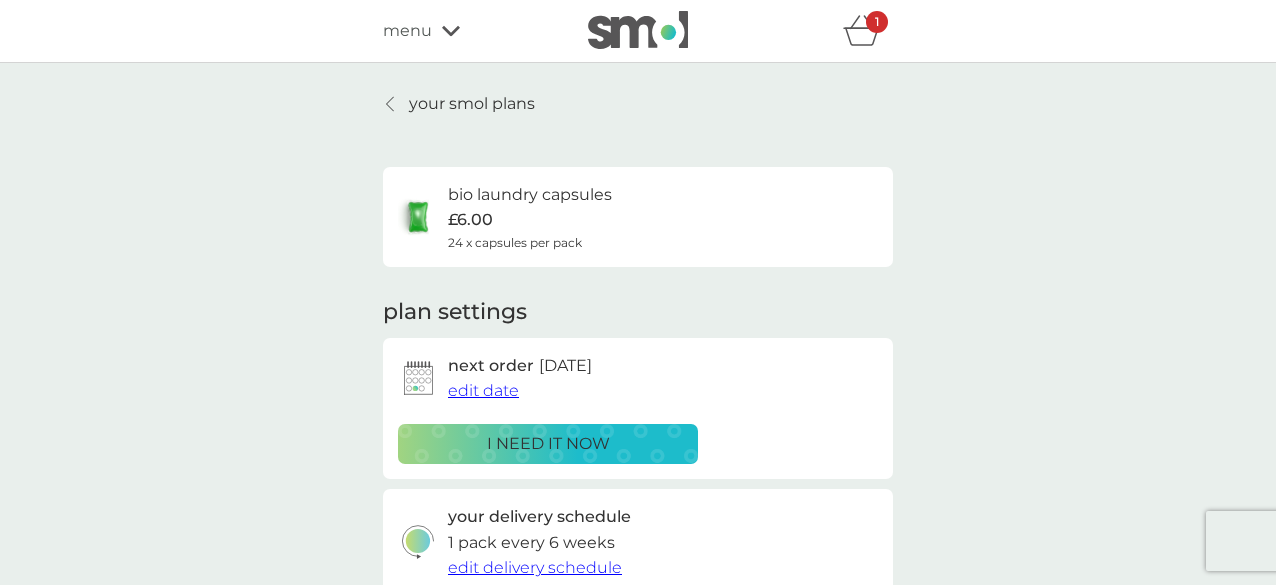 click on "your smol plans" at bounding box center [472, 104] 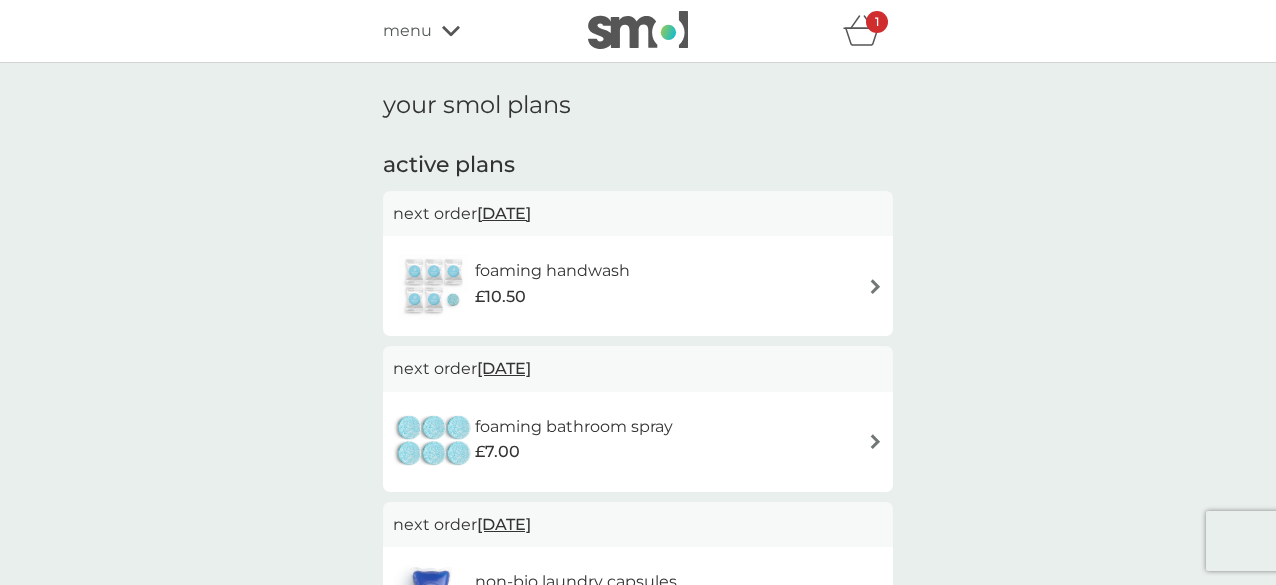 click at bounding box center [875, 286] 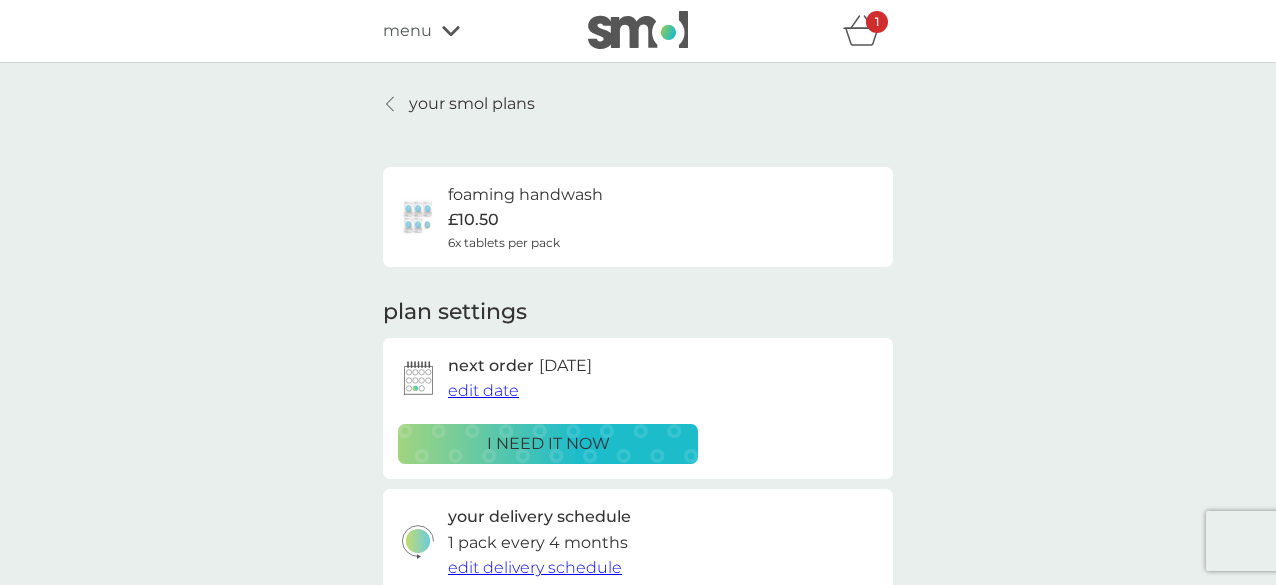 click on "edit date" at bounding box center [483, 390] 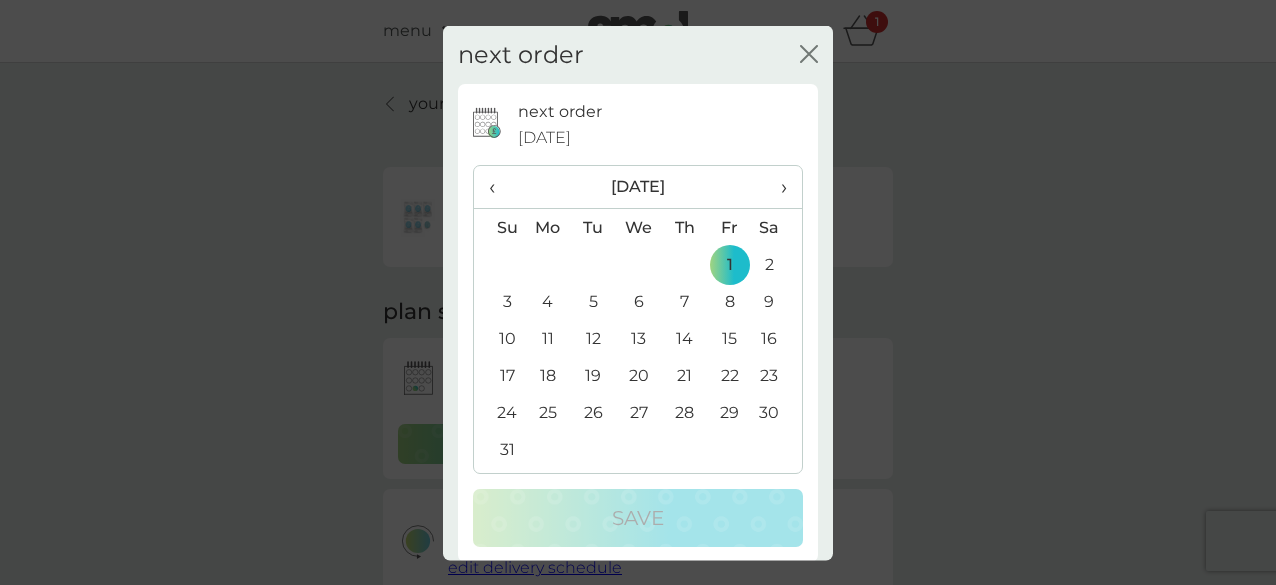 click on "›" at bounding box center [777, 187] 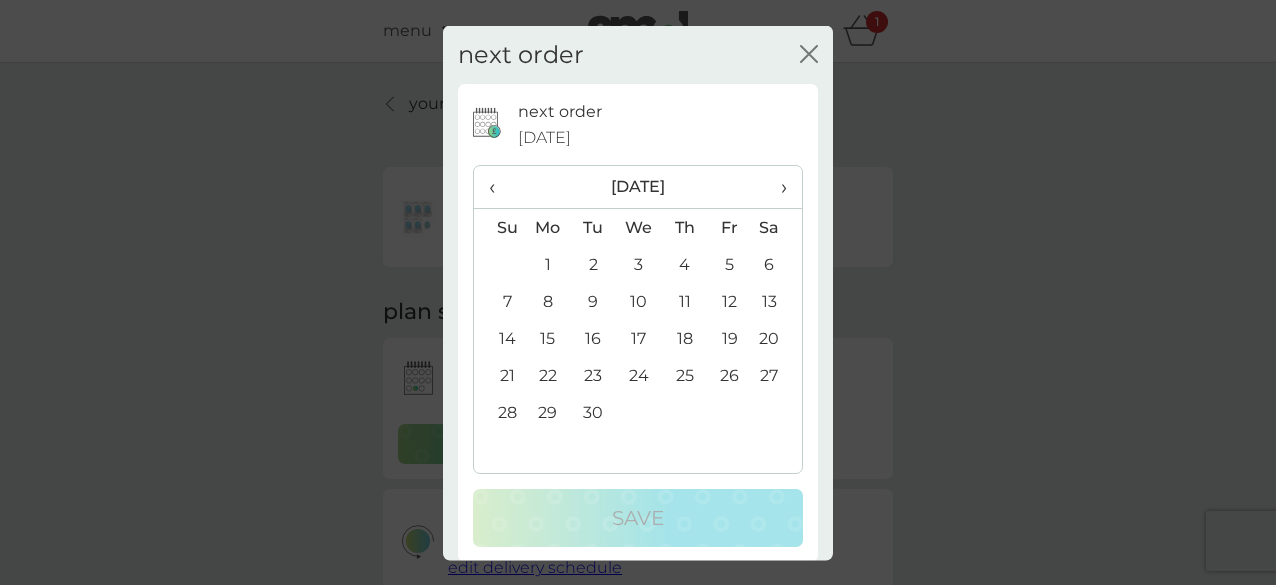 click on "1" at bounding box center [548, 264] 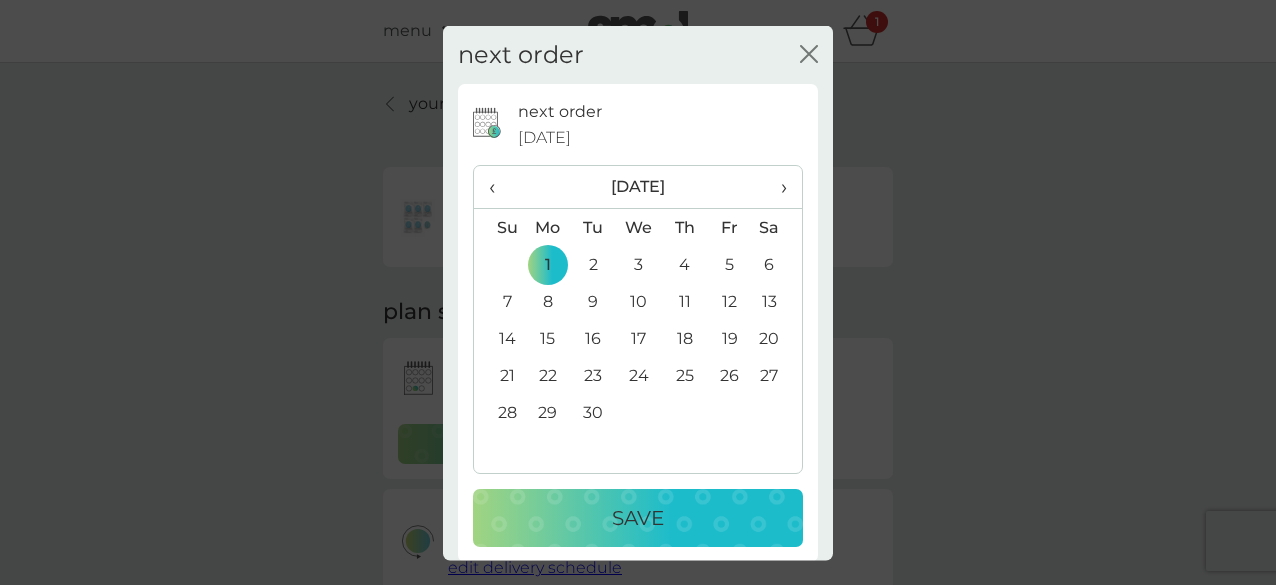 click on "Save" at bounding box center [638, 518] 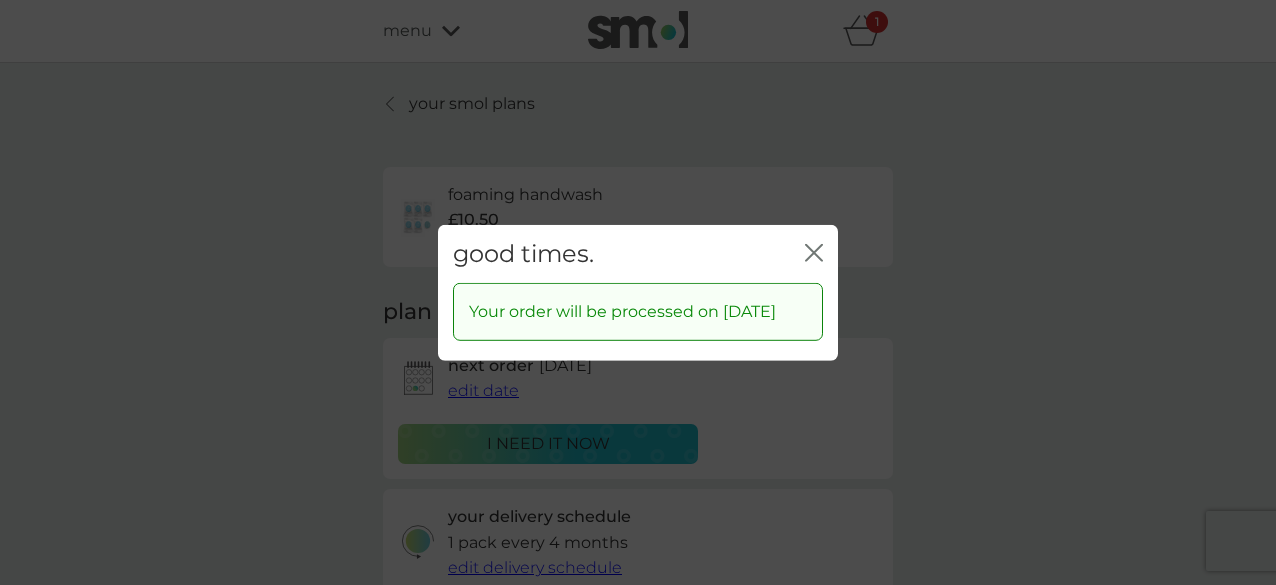 click on "close" 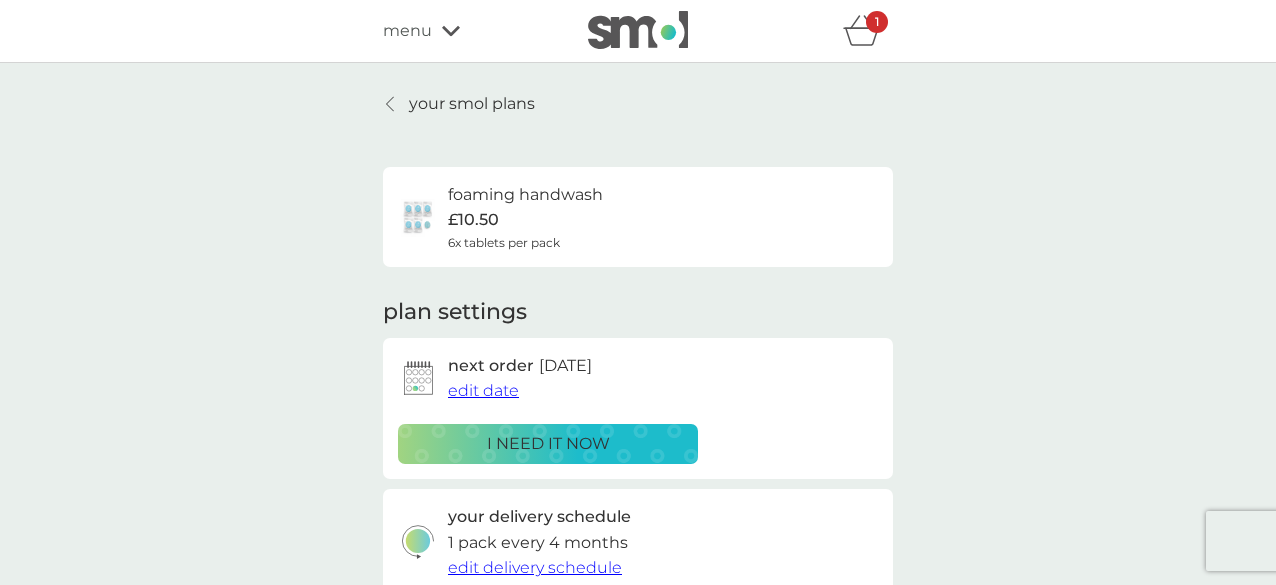click on "your smol plans" at bounding box center [472, 104] 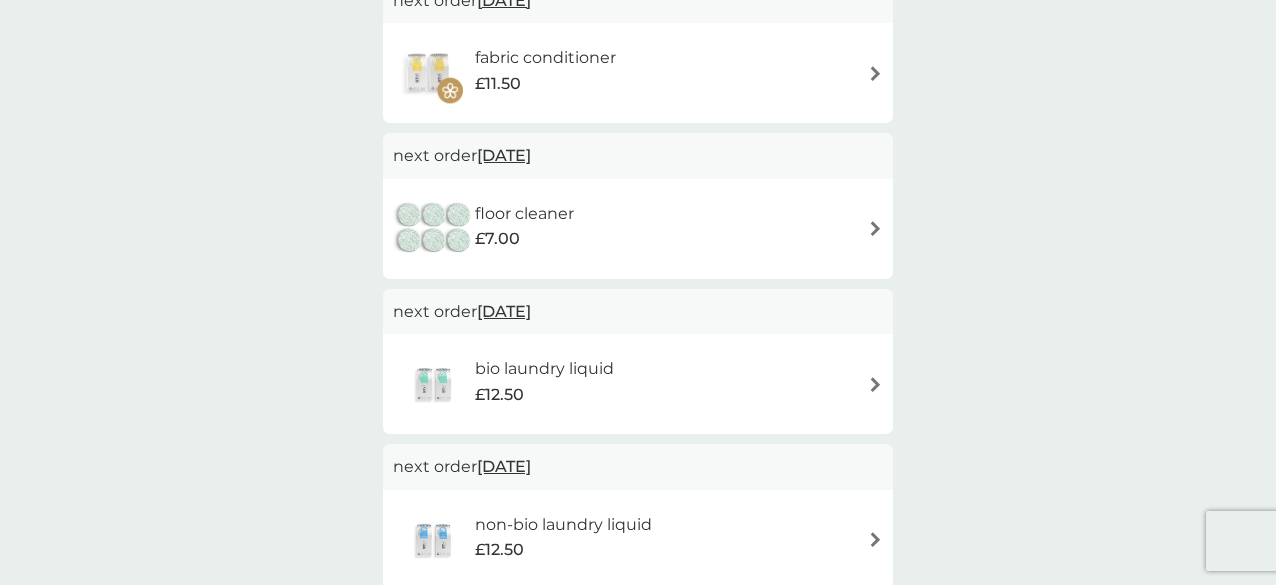 scroll, scrollTop: 920, scrollLeft: 0, axis: vertical 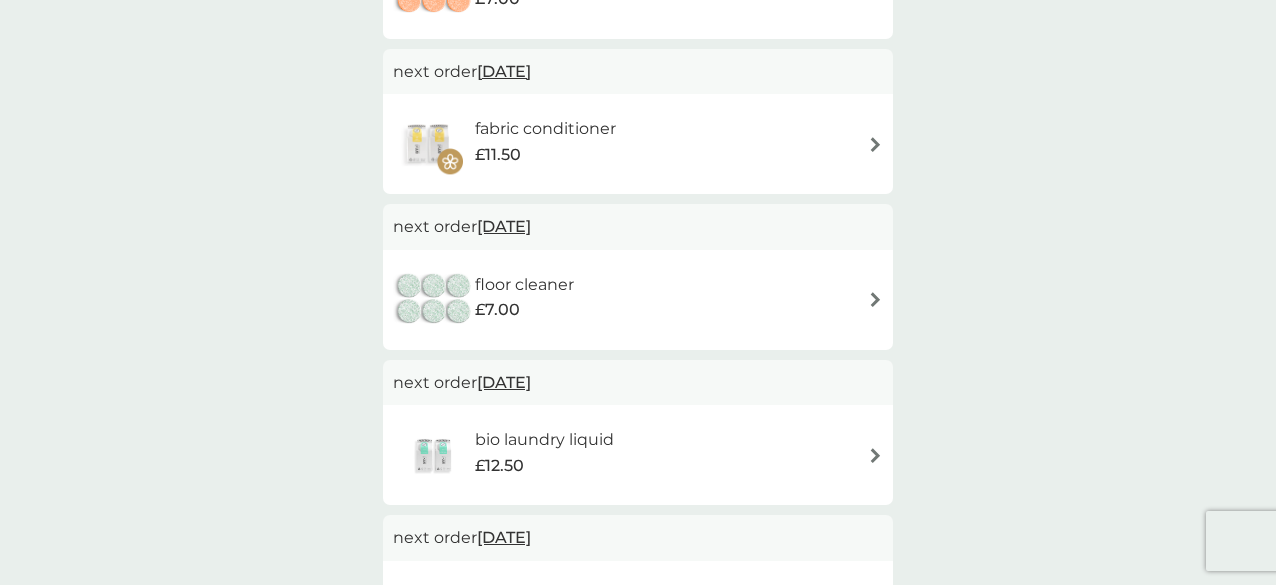 click at bounding box center (875, 144) 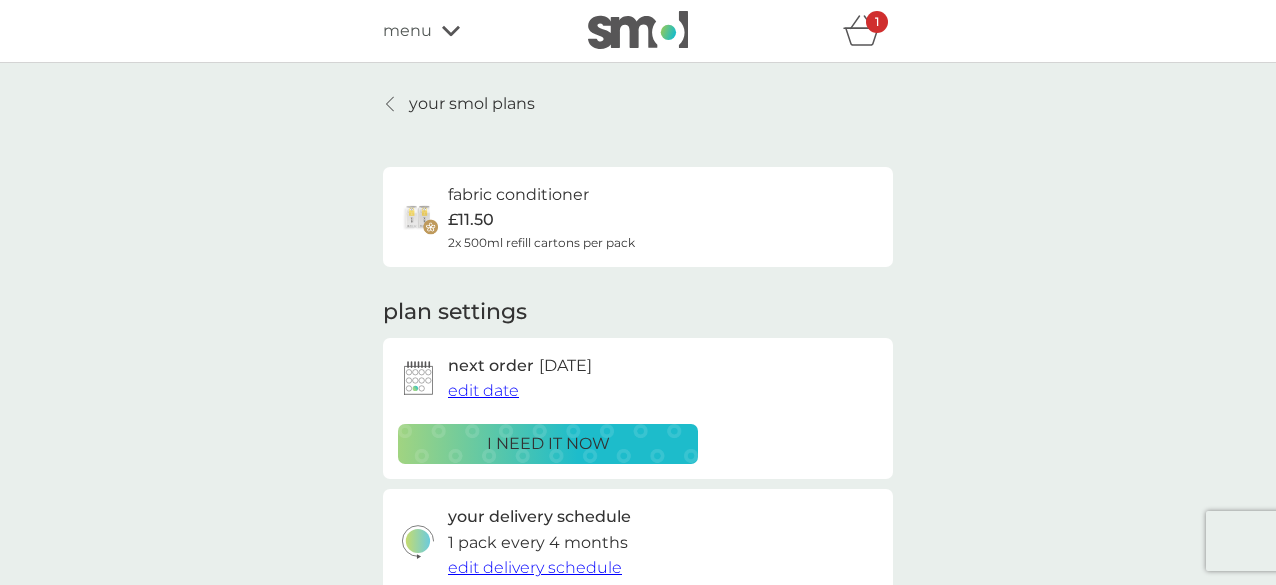 click on "i need it now" at bounding box center [548, 444] 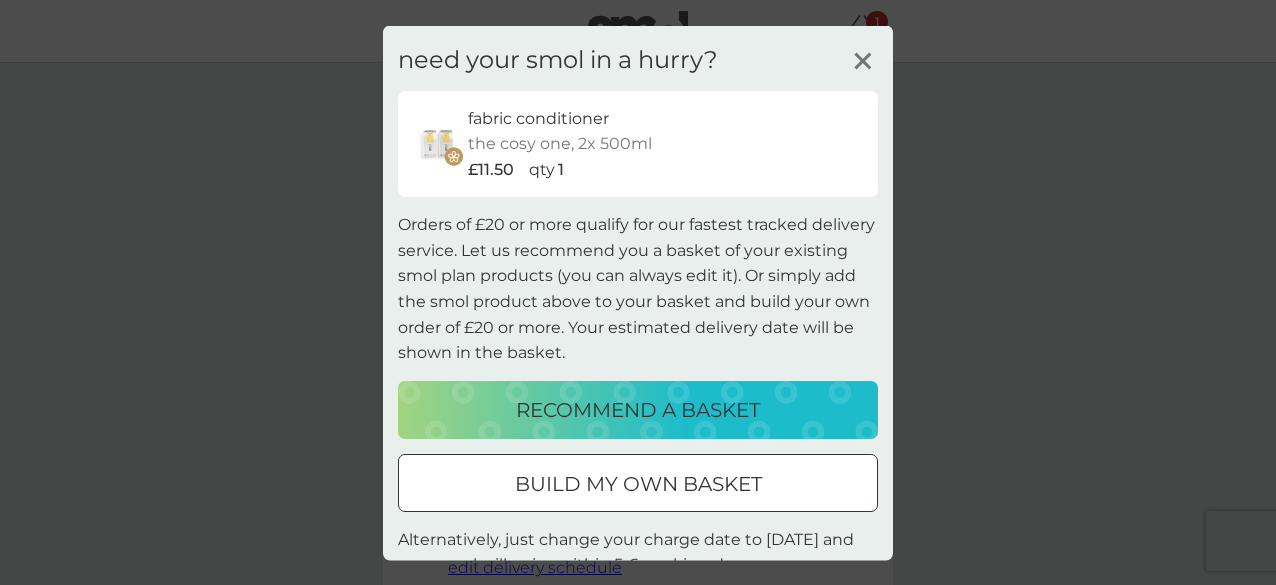 click on "build my own basket" at bounding box center (638, 483) 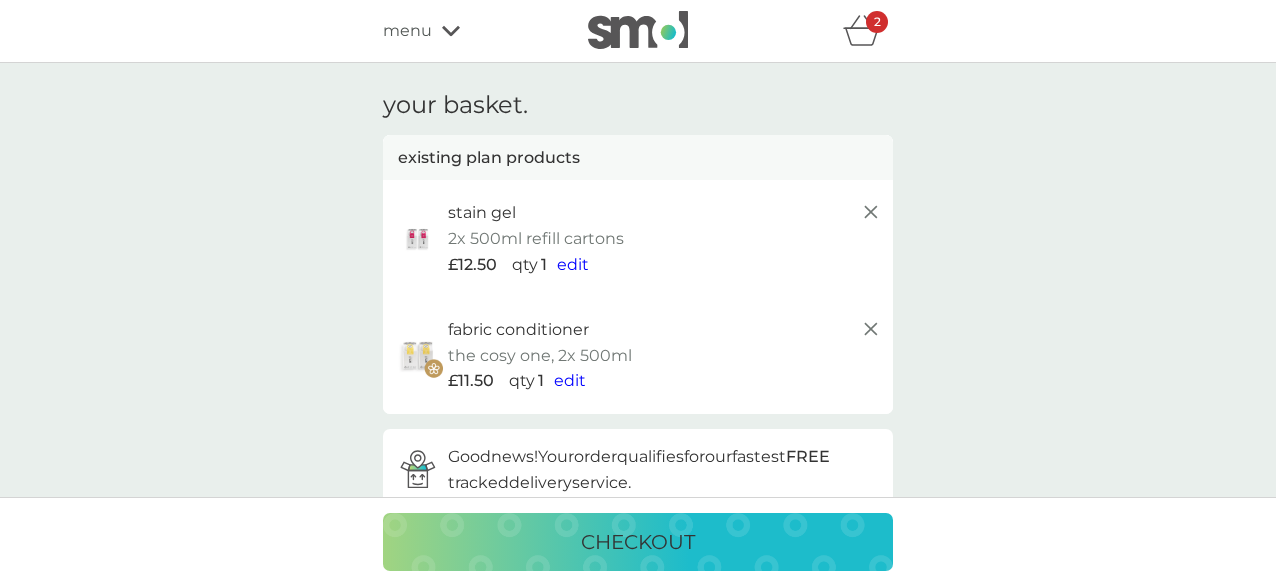 click on "menu" at bounding box center (407, 31) 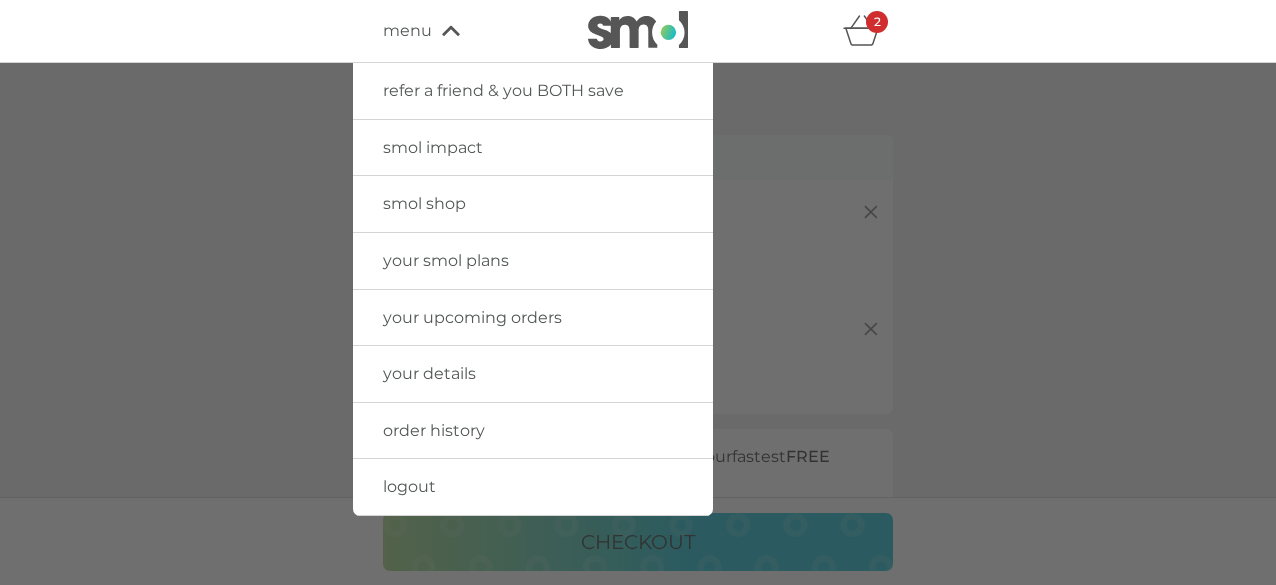 click on "your smol plans" at bounding box center [446, 260] 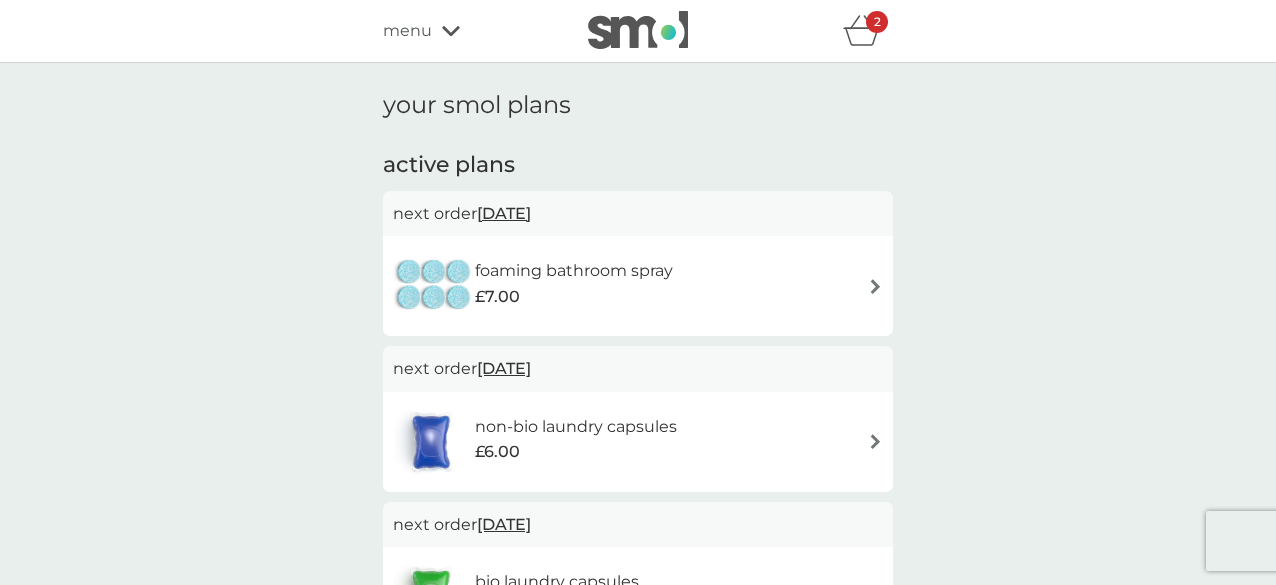click at bounding box center (875, 286) 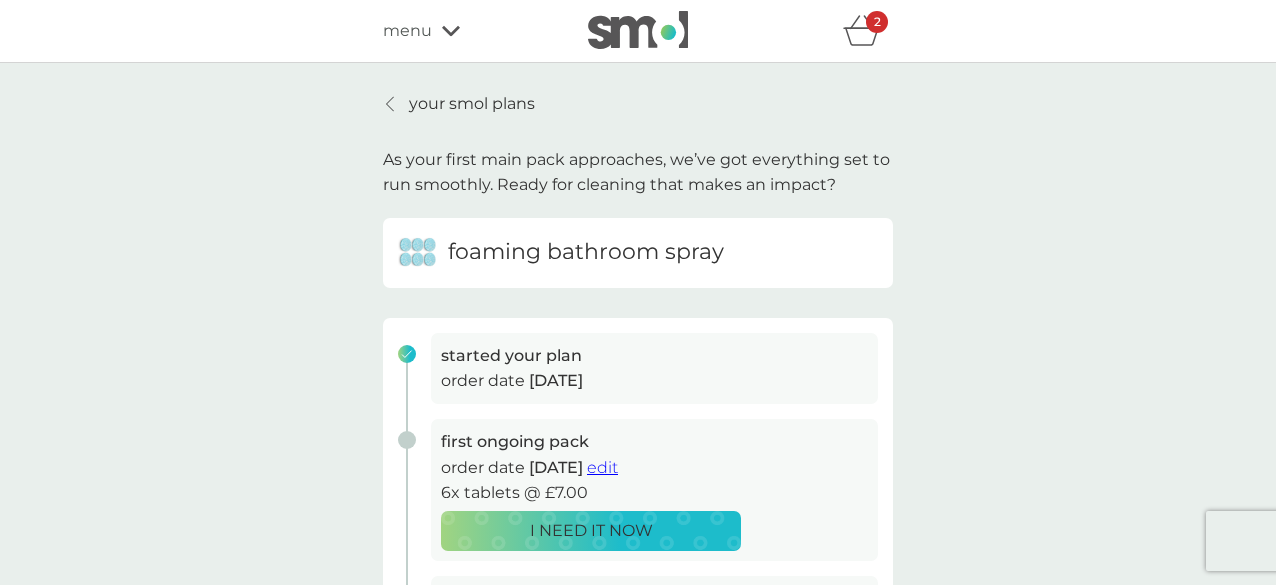 click on "edit" at bounding box center (602, 467) 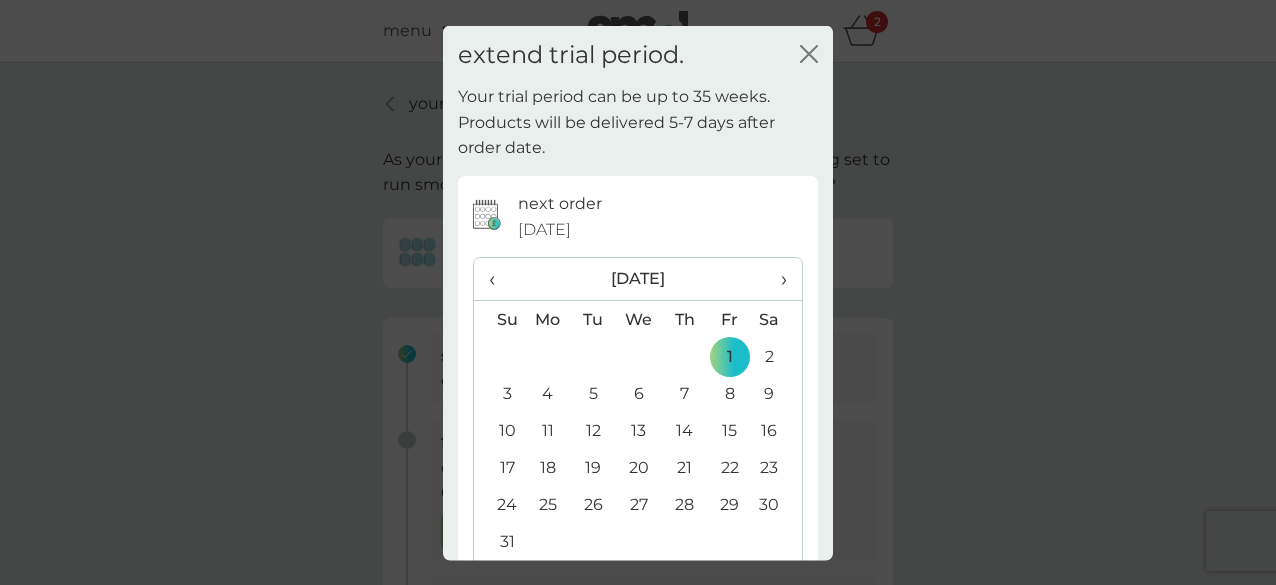 click on "›" at bounding box center (777, 279) 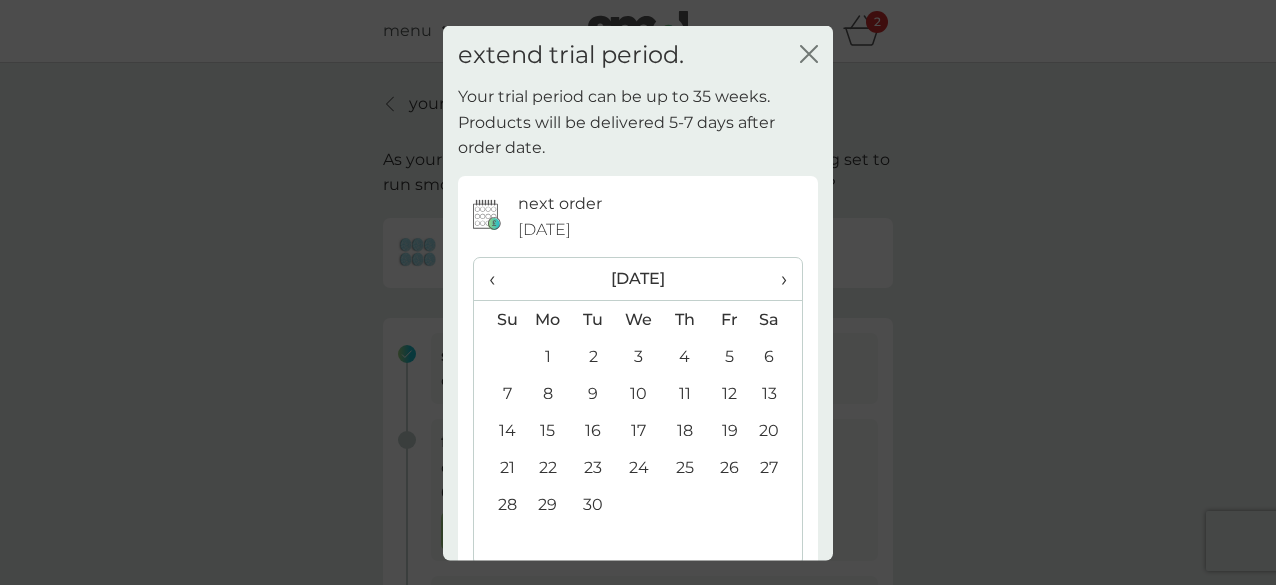 click on "1" at bounding box center (548, 356) 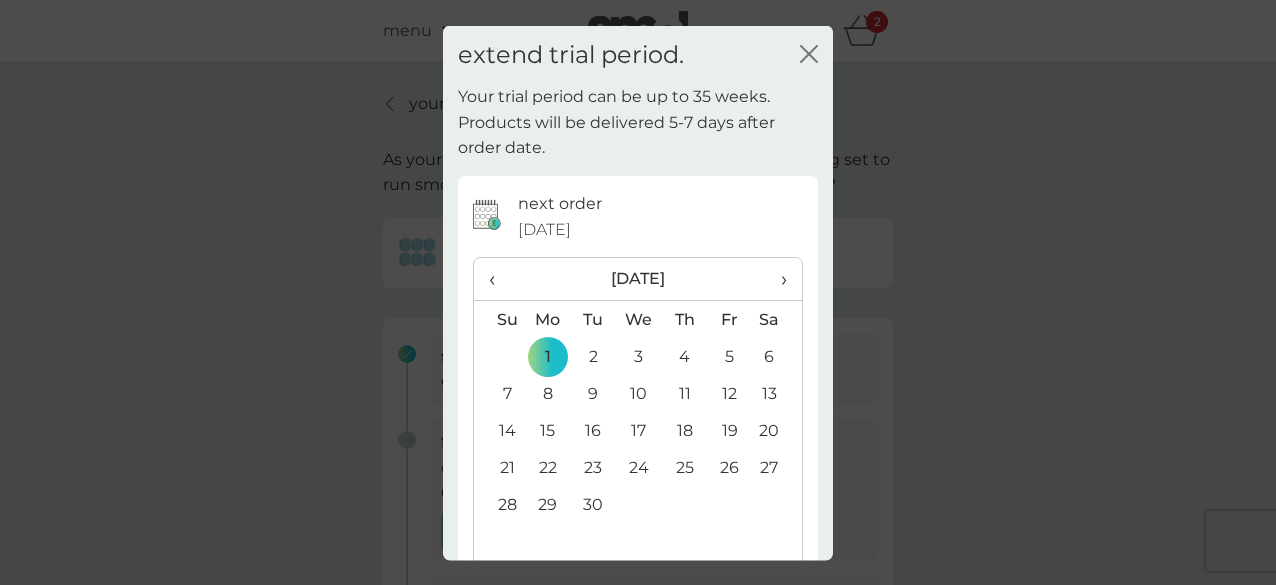 click on "1" at bounding box center [548, 356] 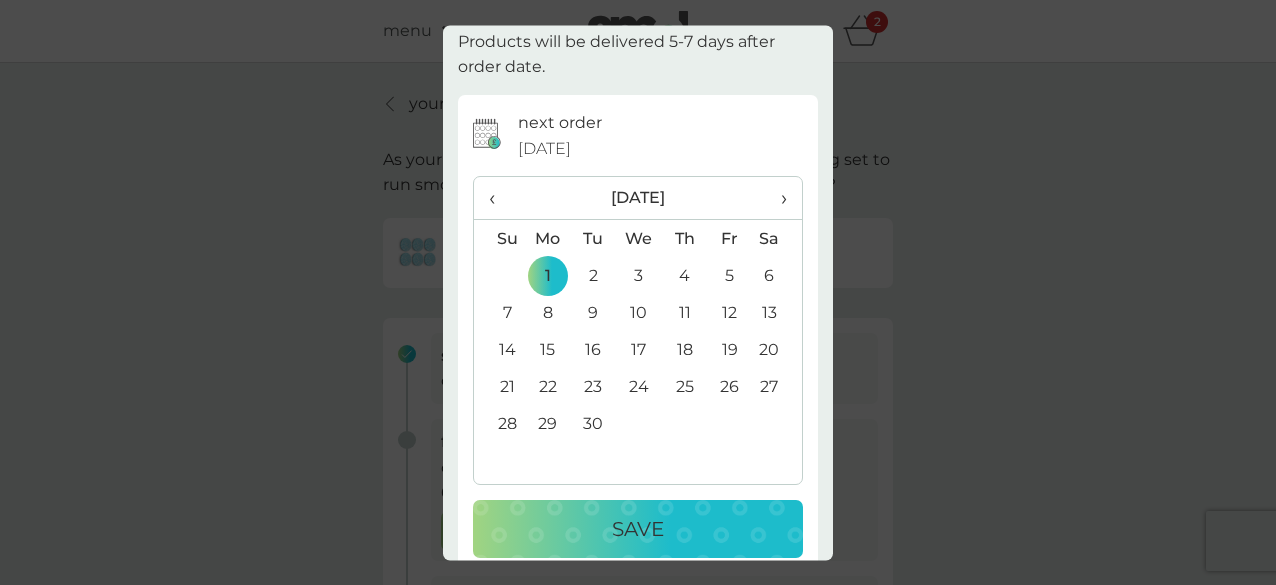 scroll, scrollTop: 107, scrollLeft: 0, axis: vertical 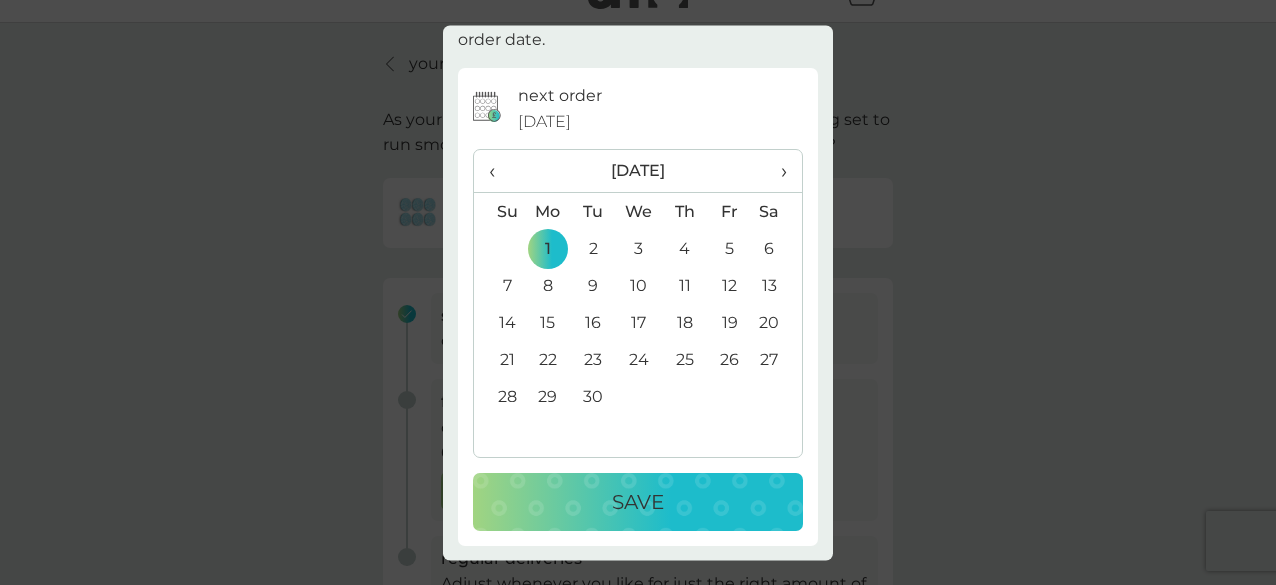 click on "Save" at bounding box center (638, 503) 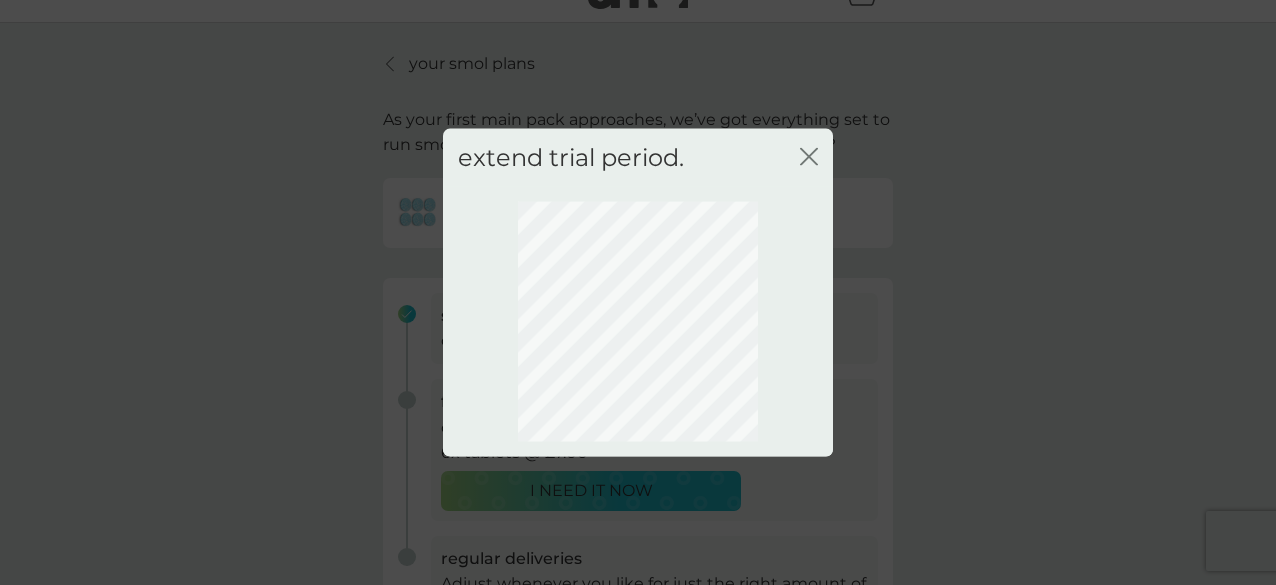 scroll, scrollTop: 0, scrollLeft: 0, axis: both 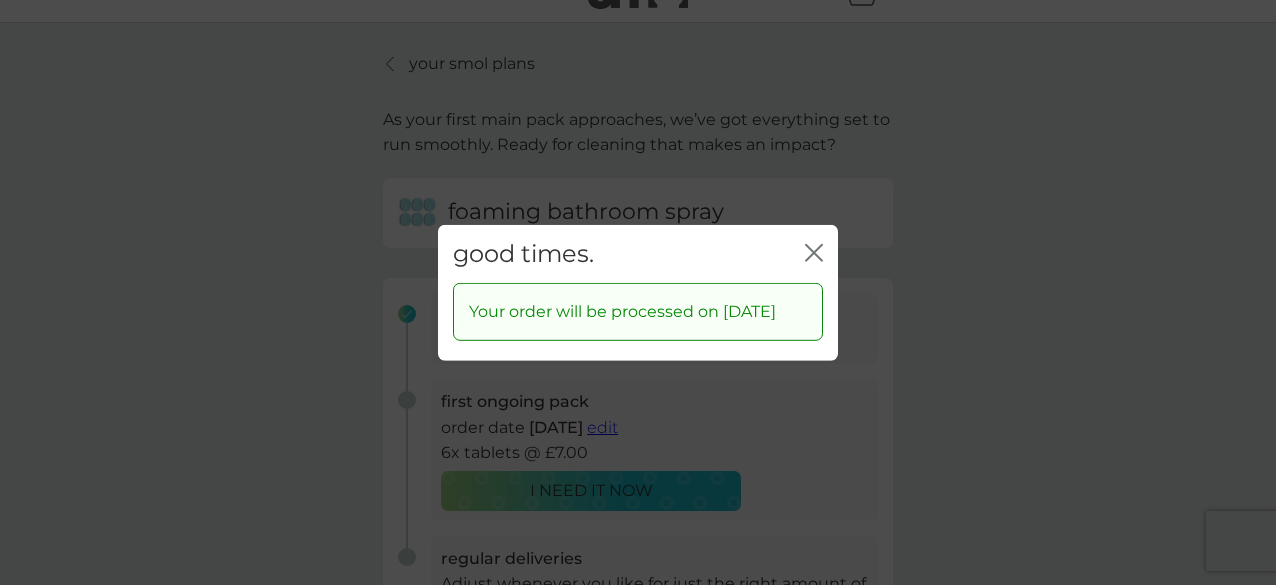 click on "close" 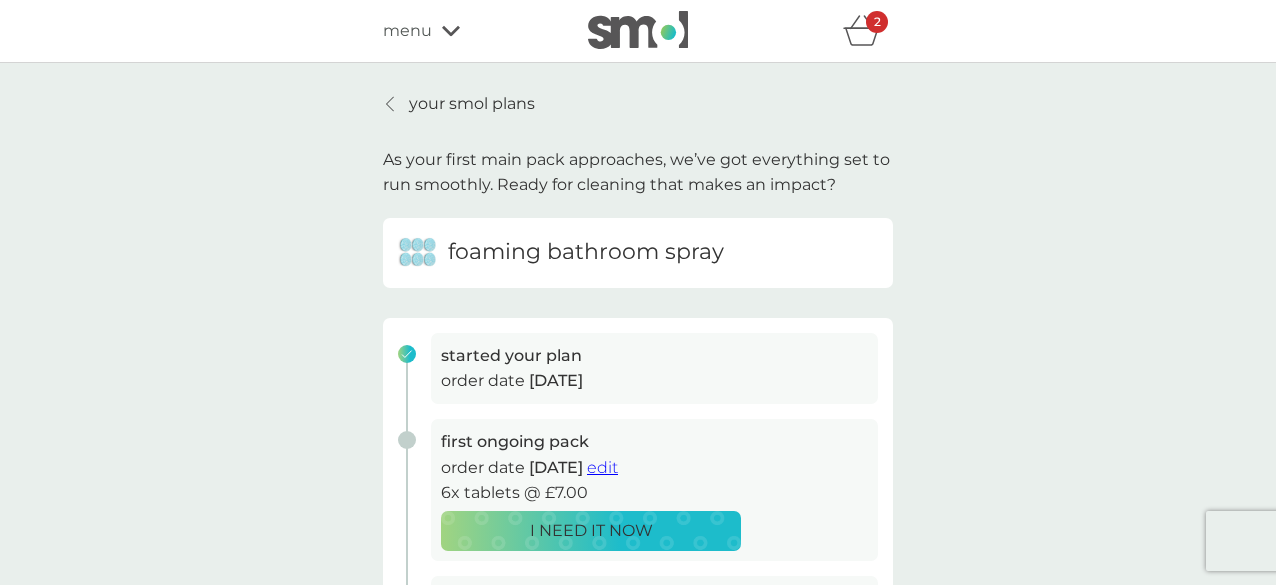 scroll, scrollTop: 0, scrollLeft: 0, axis: both 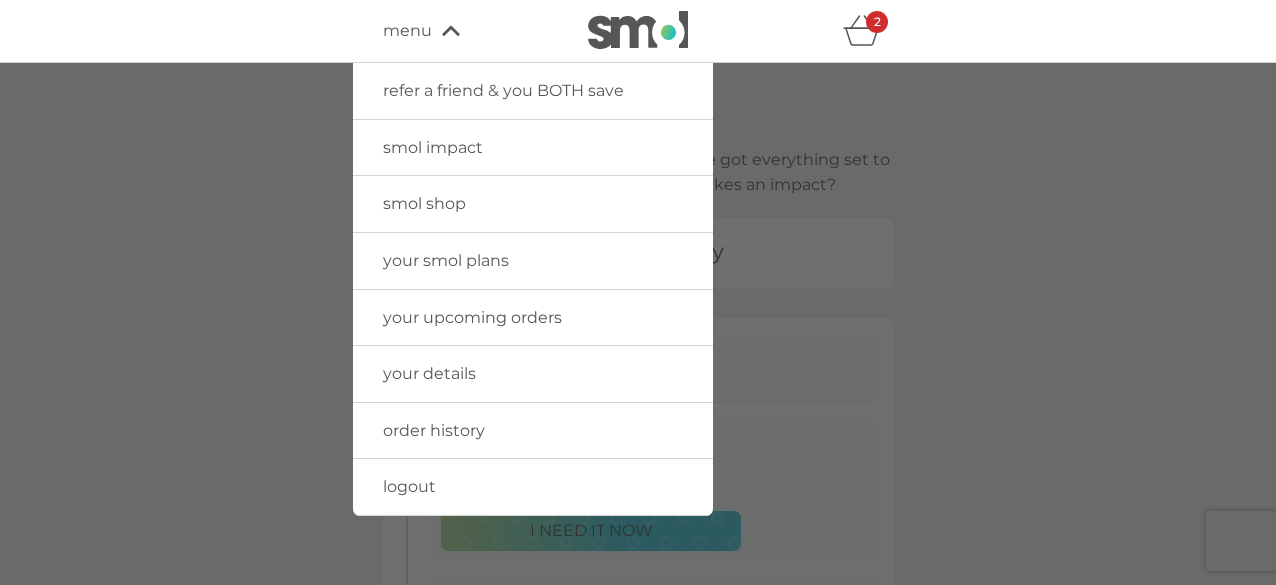 click on "smol shop" at bounding box center (424, 203) 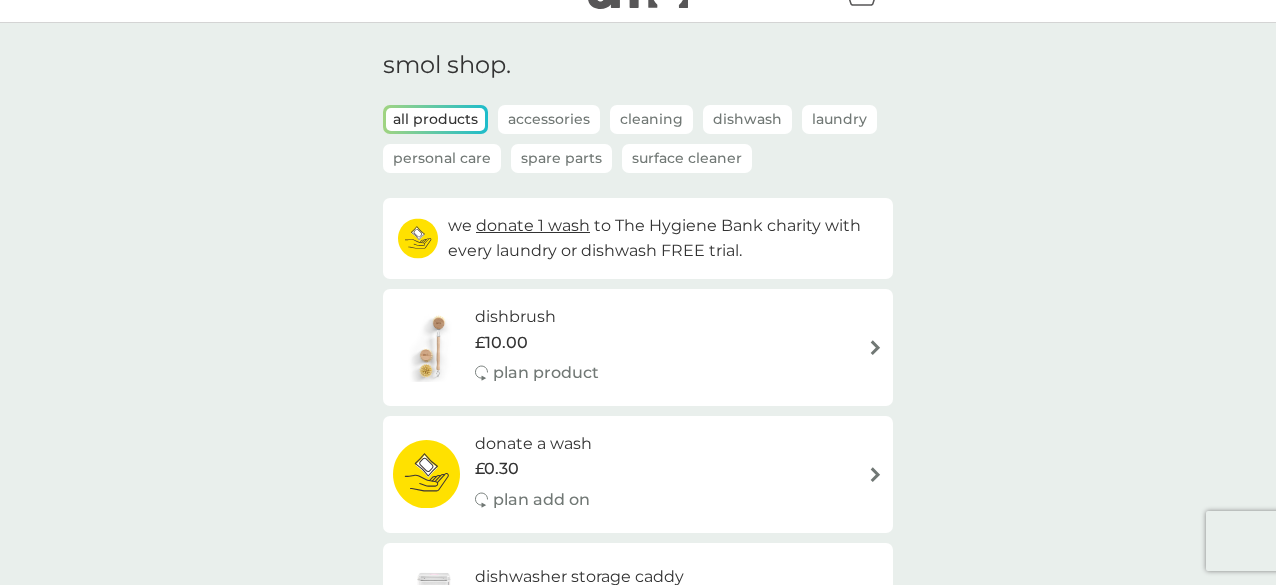scroll, scrollTop: 0, scrollLeft: 0, axis: both 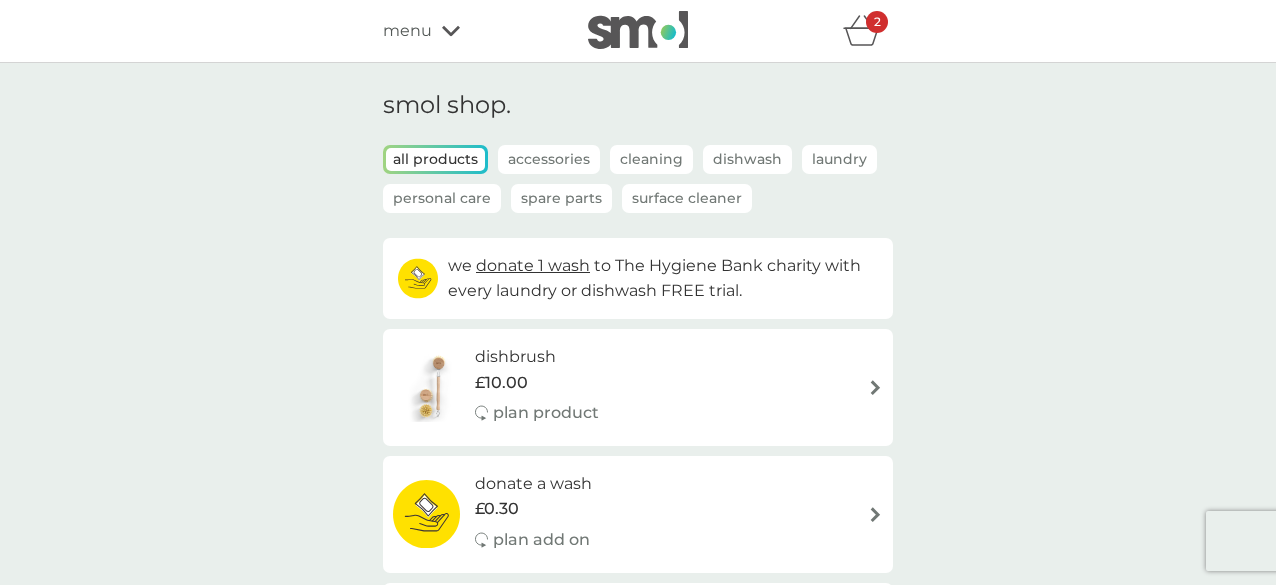 click 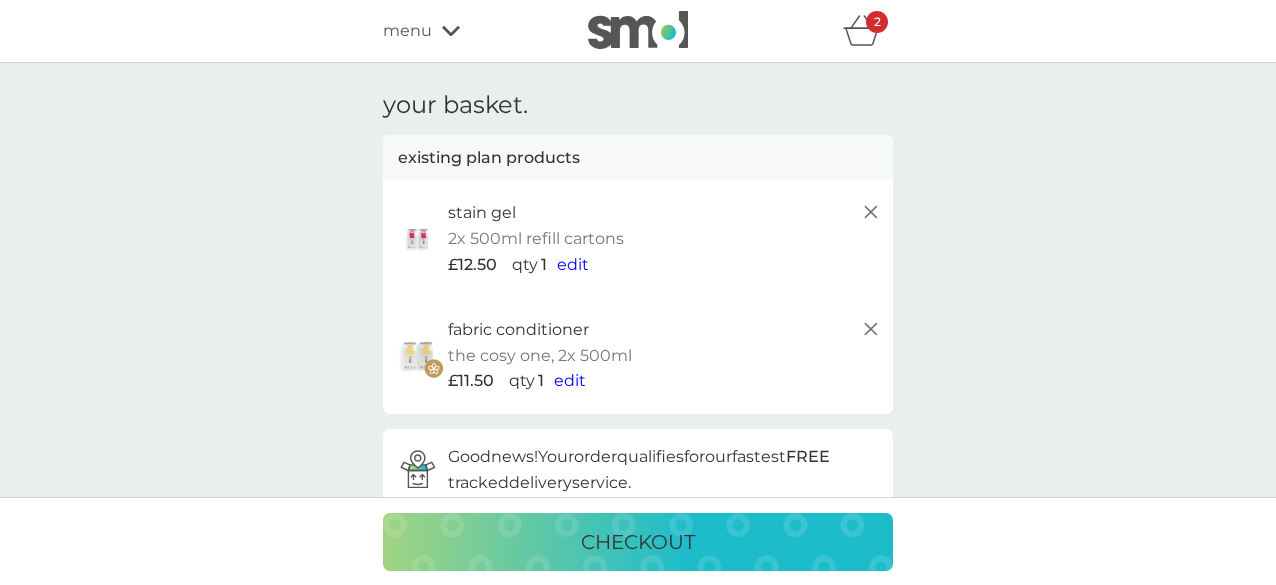 click on "checkout" at bounding box center [638, 542] 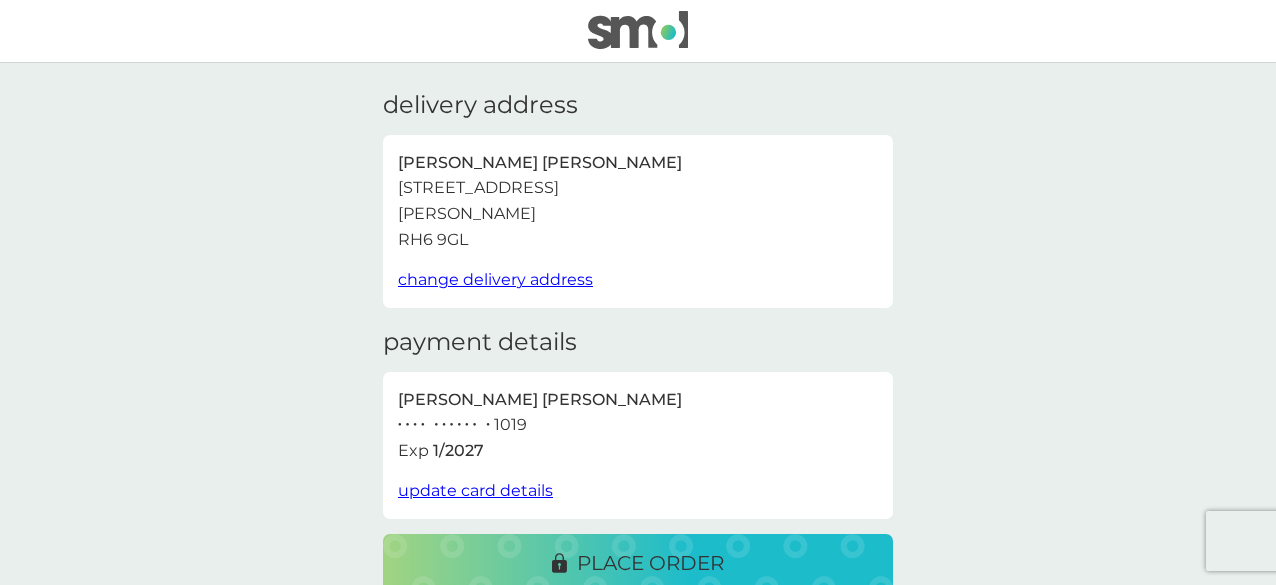 click on "place order" at bounding box center (650, 563) 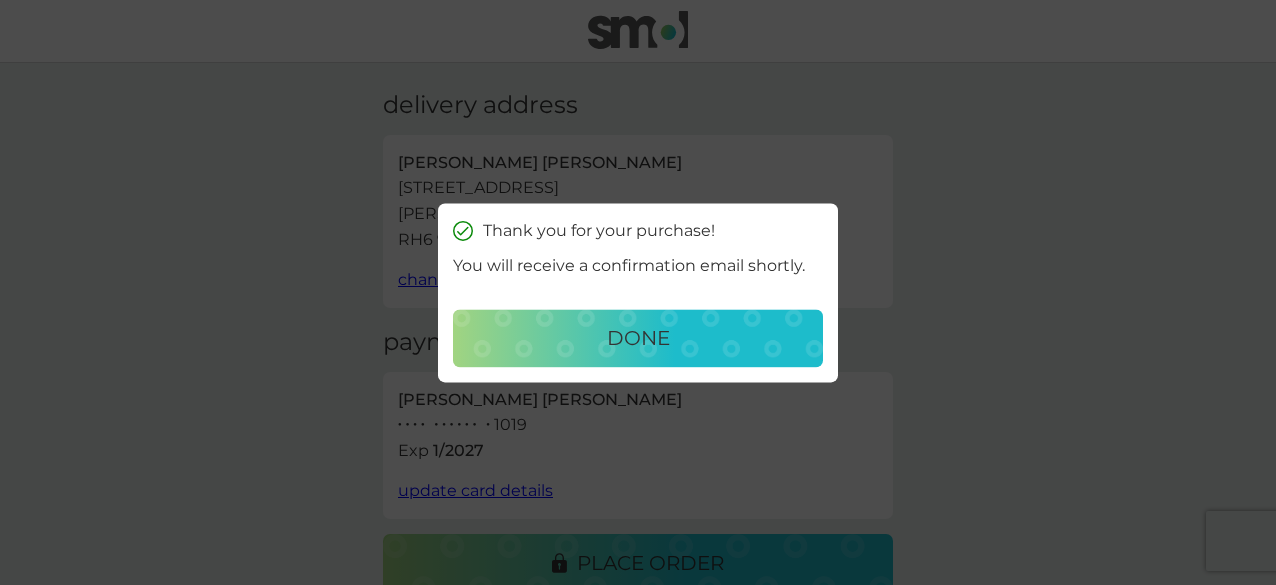 click on "done" at bounding box center [638, 338] 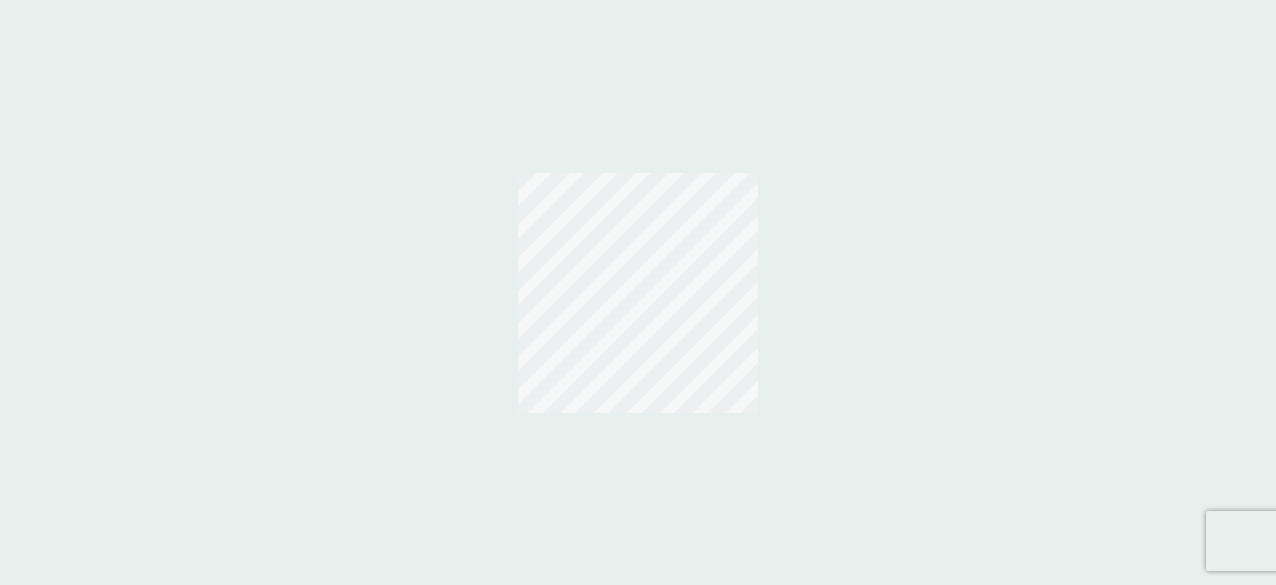 scroll, scrollTop: 0, scrollLeft: 0, axis: both 